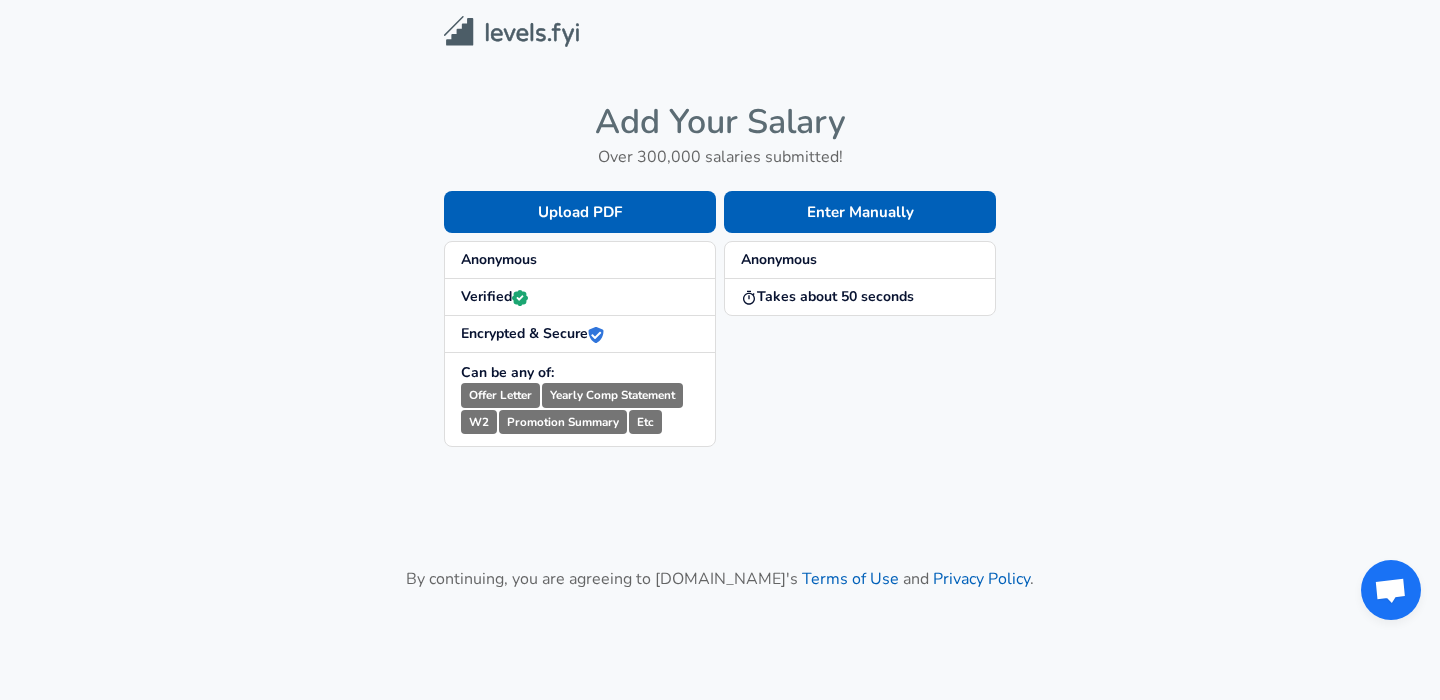 scroll, scrollTop: 0, scrollLeft: 0, axis: both 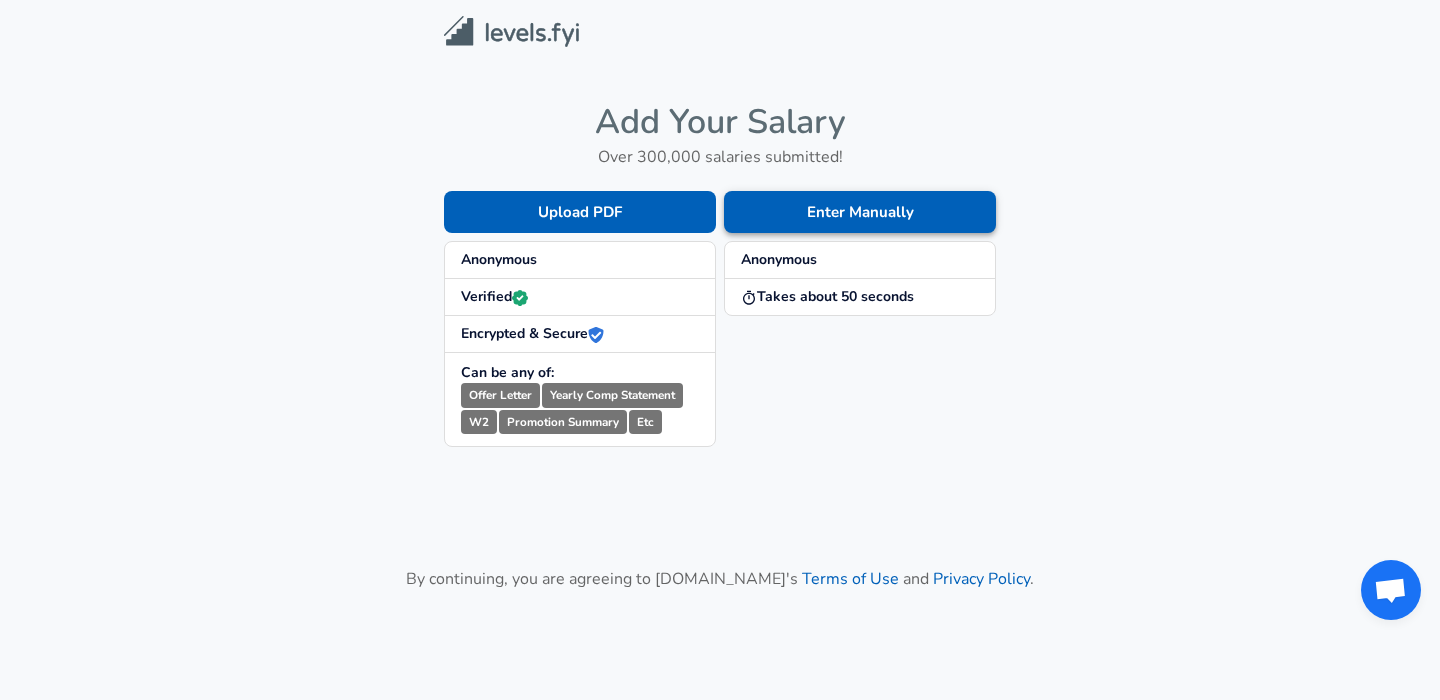 click on "Enter Manually" at bounding box center (860, 212) 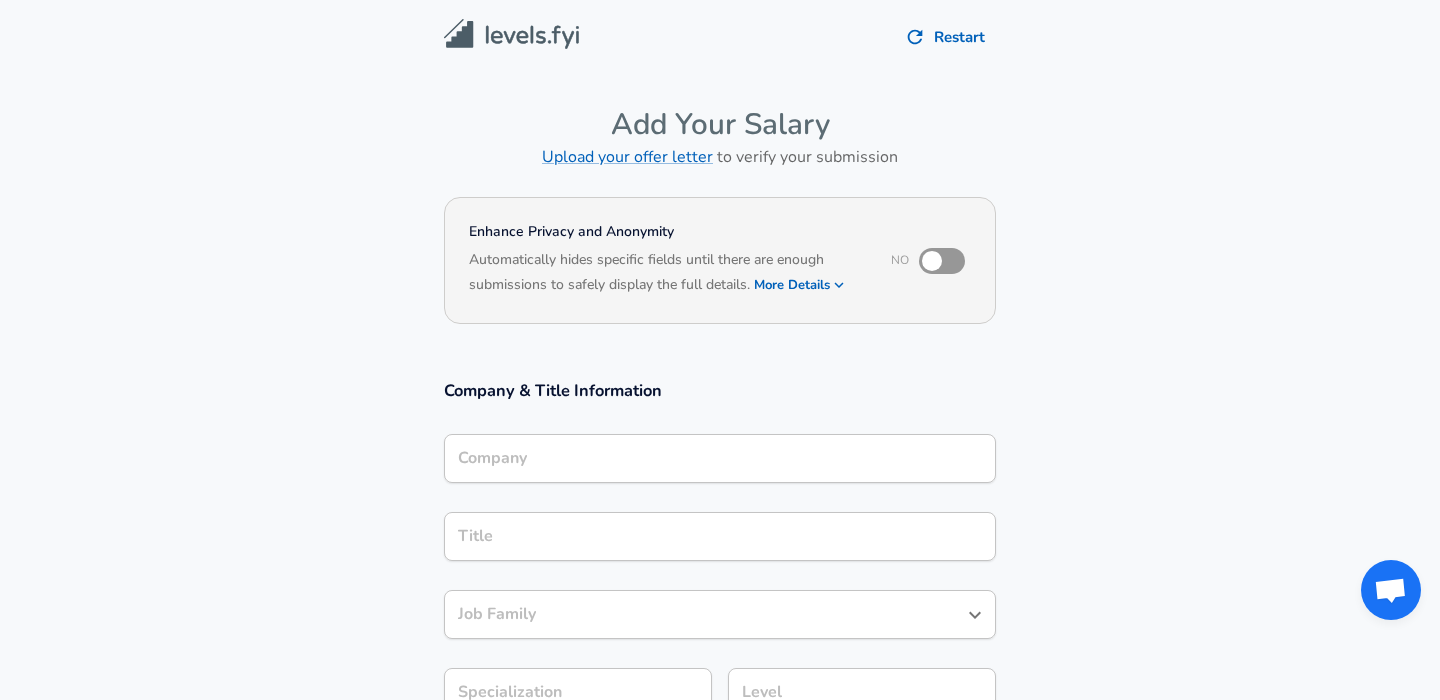 click on "Company" at bounding box center (720, 458) 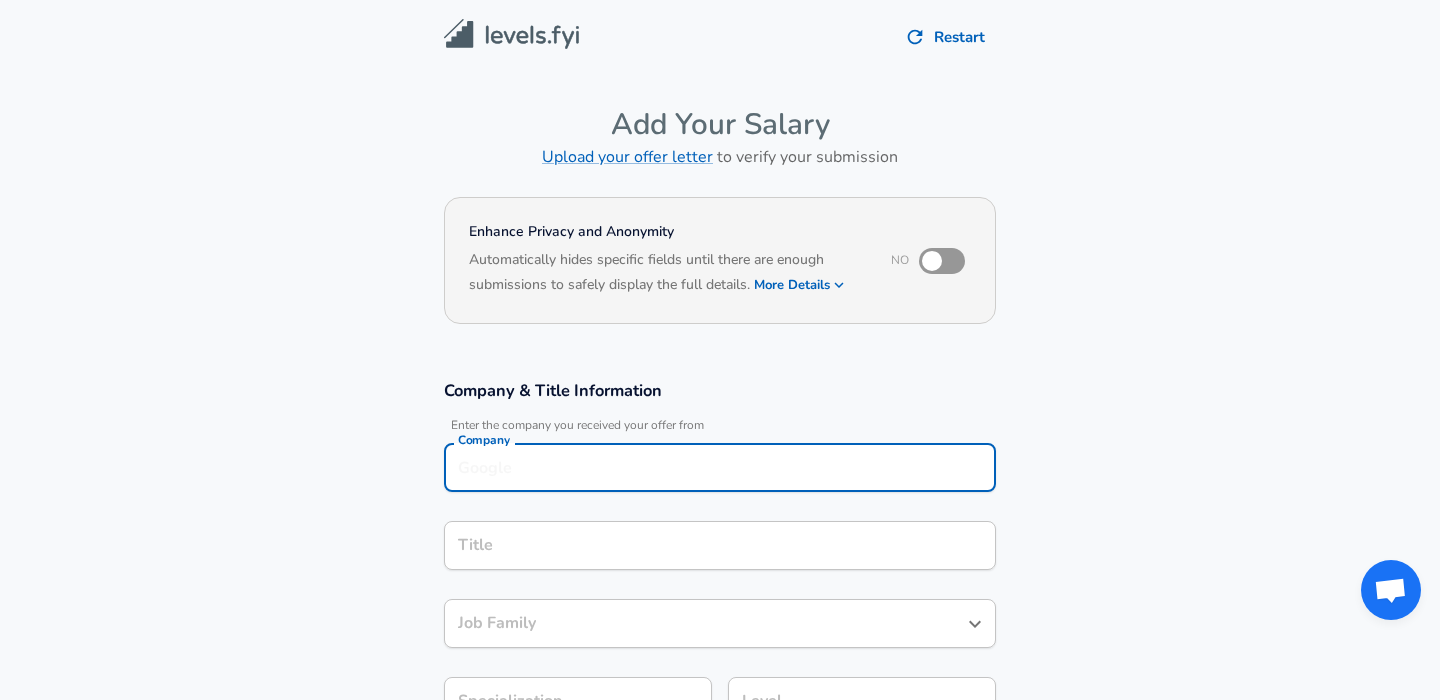 scroll, scrollTop: 20, scrollLeft: 0, axis: vertical 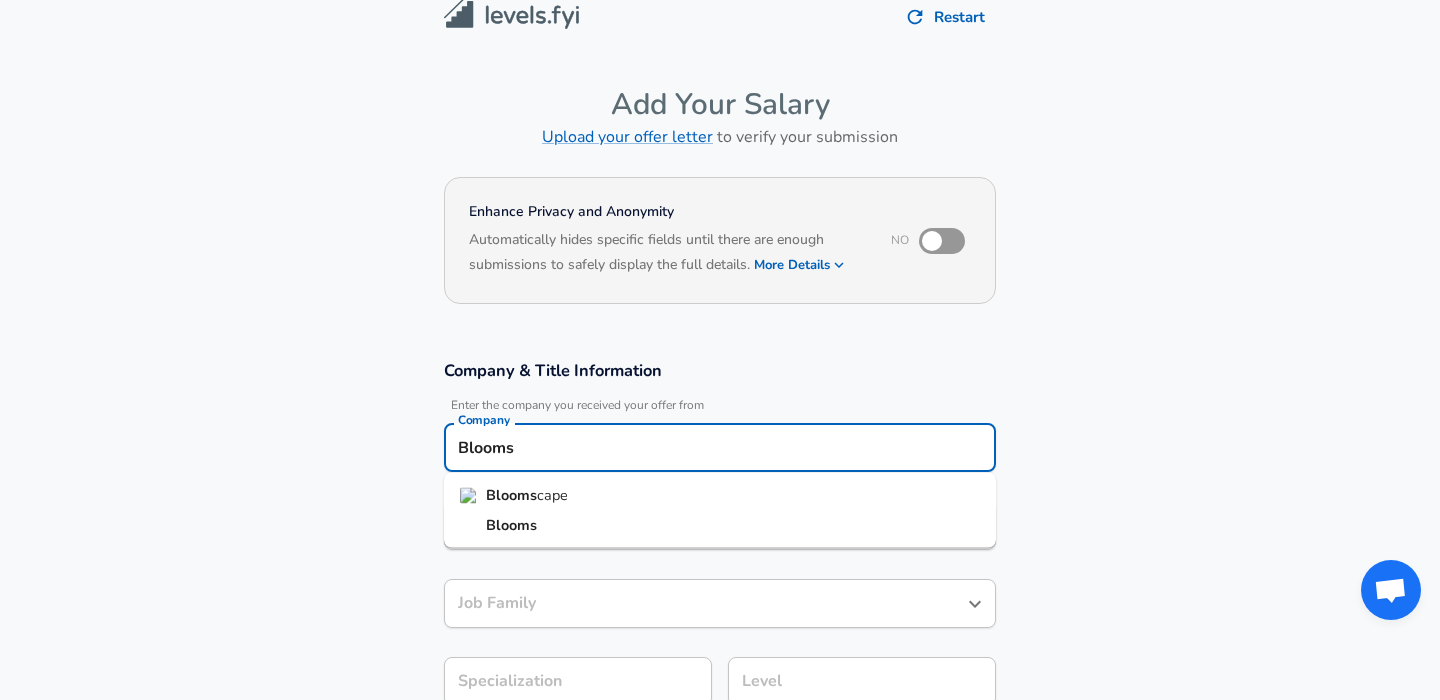 click on "Blooms cape" at bounding box center [720, 496] 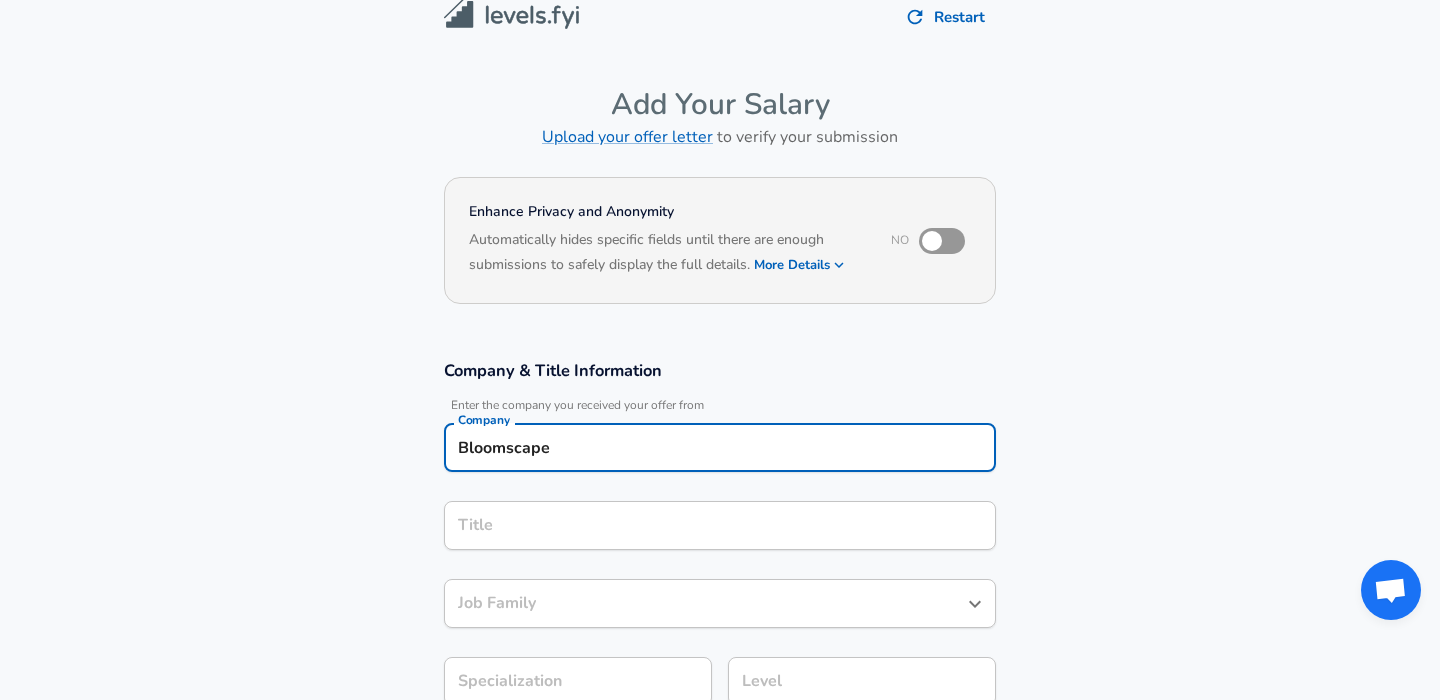 type on "Bloomscape" 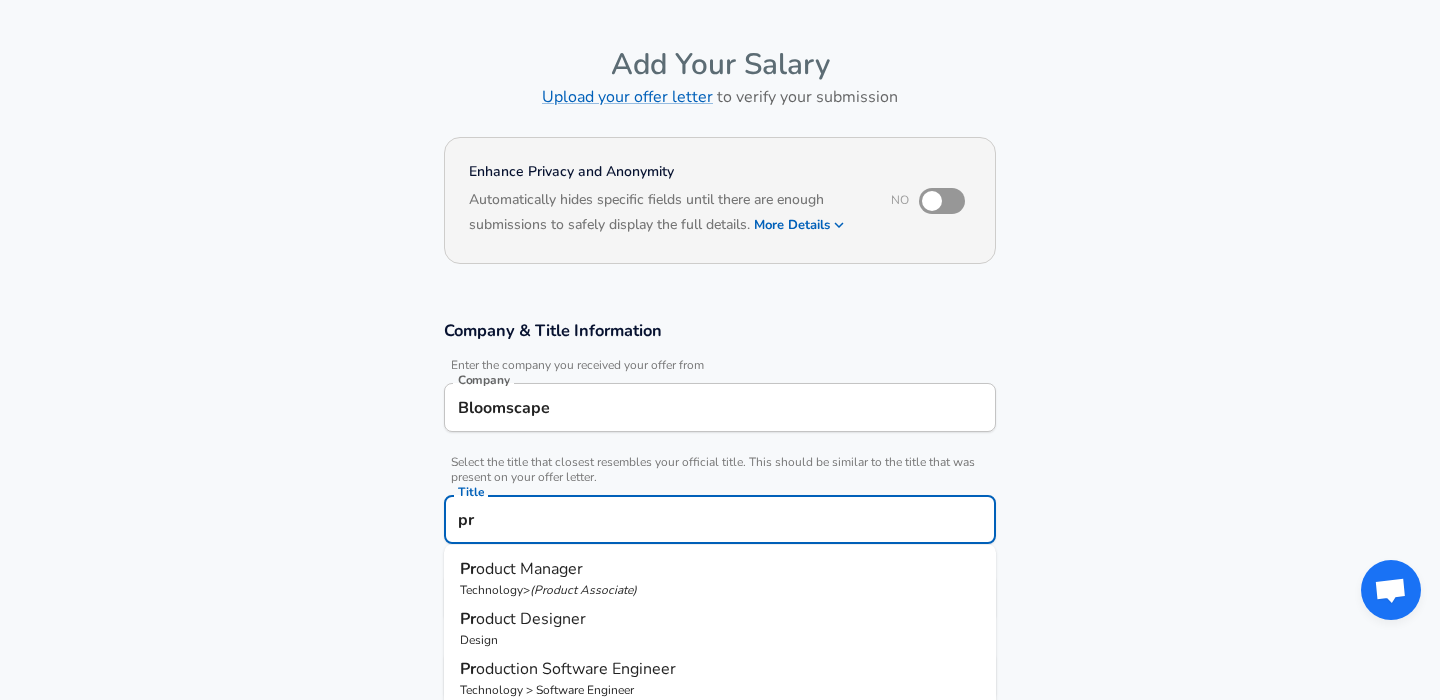 click on "Technology  >  ( Product Associate )" at bounding box center (720, 590) 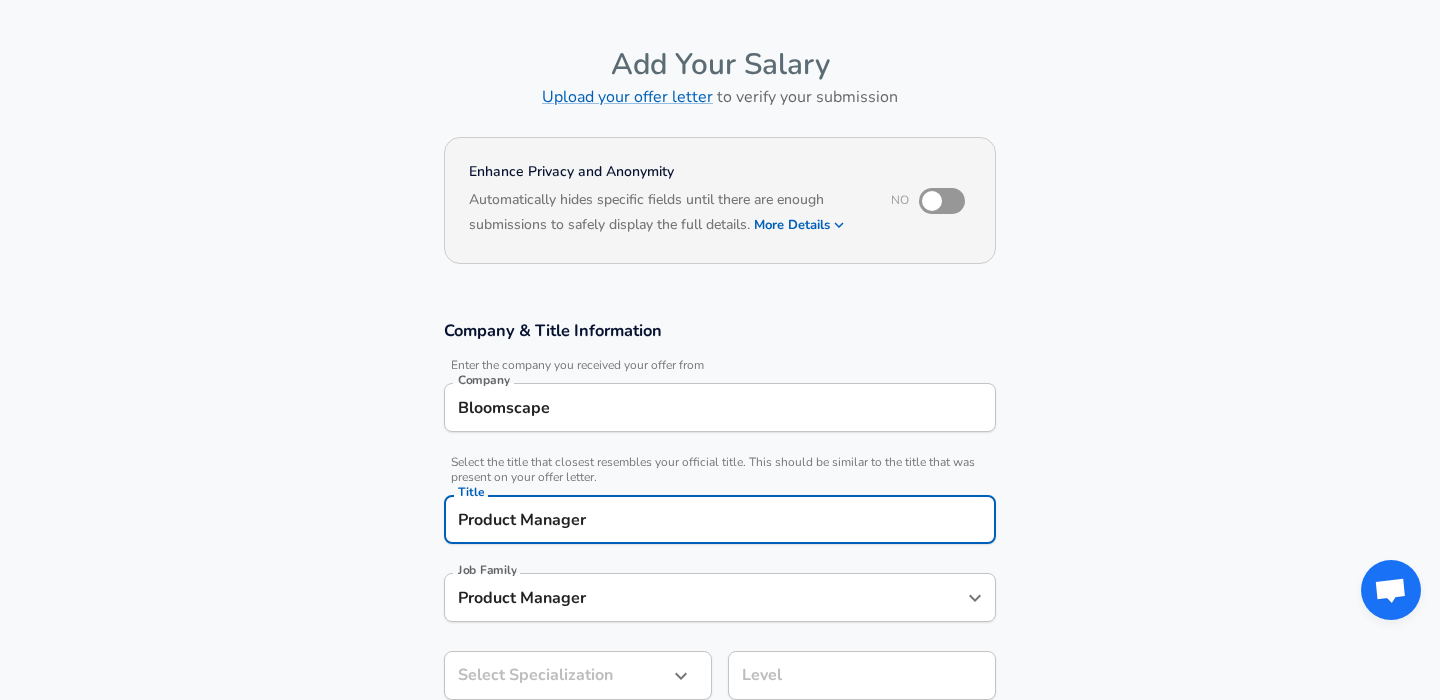 type on "Product Manager" 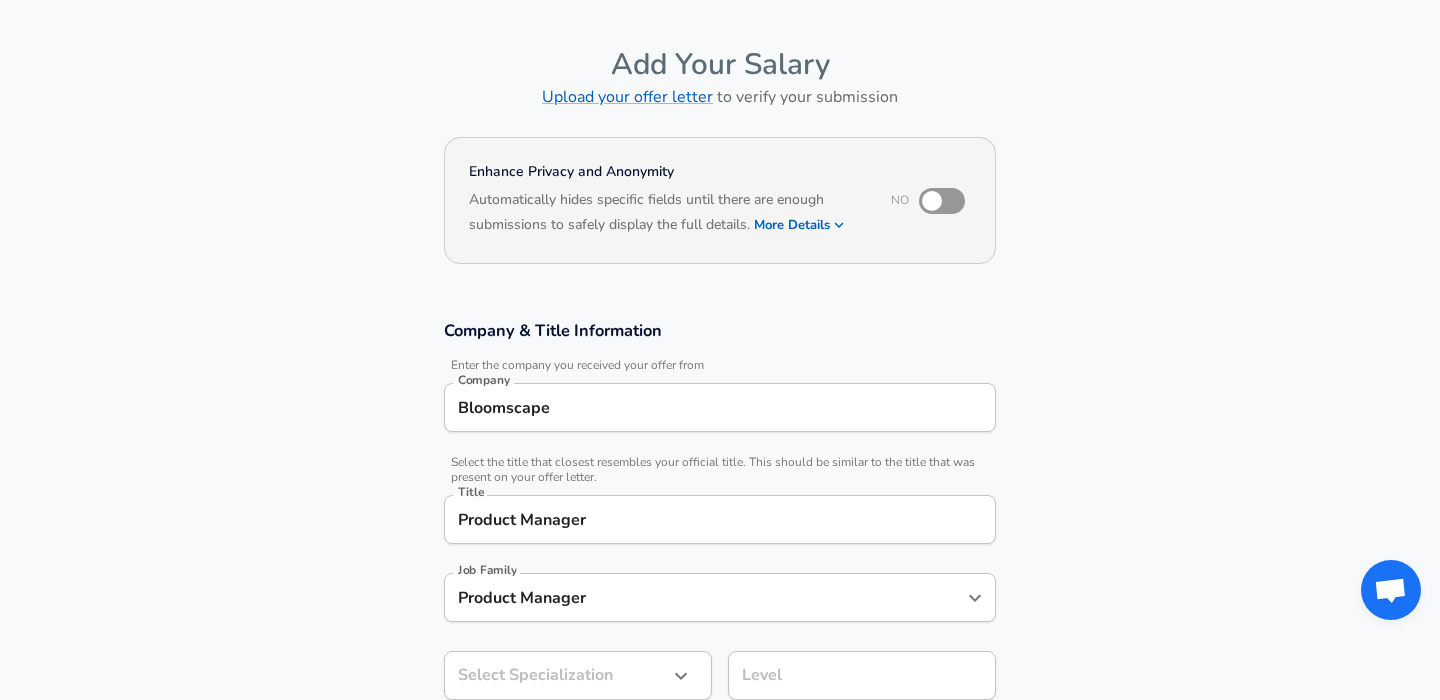 click on "Company & Title Information   Enter the company you received your offer from Company Bloomscape Company   Select the title that closest resembles your official title. This should be similar to the title that was present on your offer letter. Title Product Manager Title Job Family Product Manager Job Family Select Specialization ​ Select Specialization Level Level" at bounding box center [720, 520] 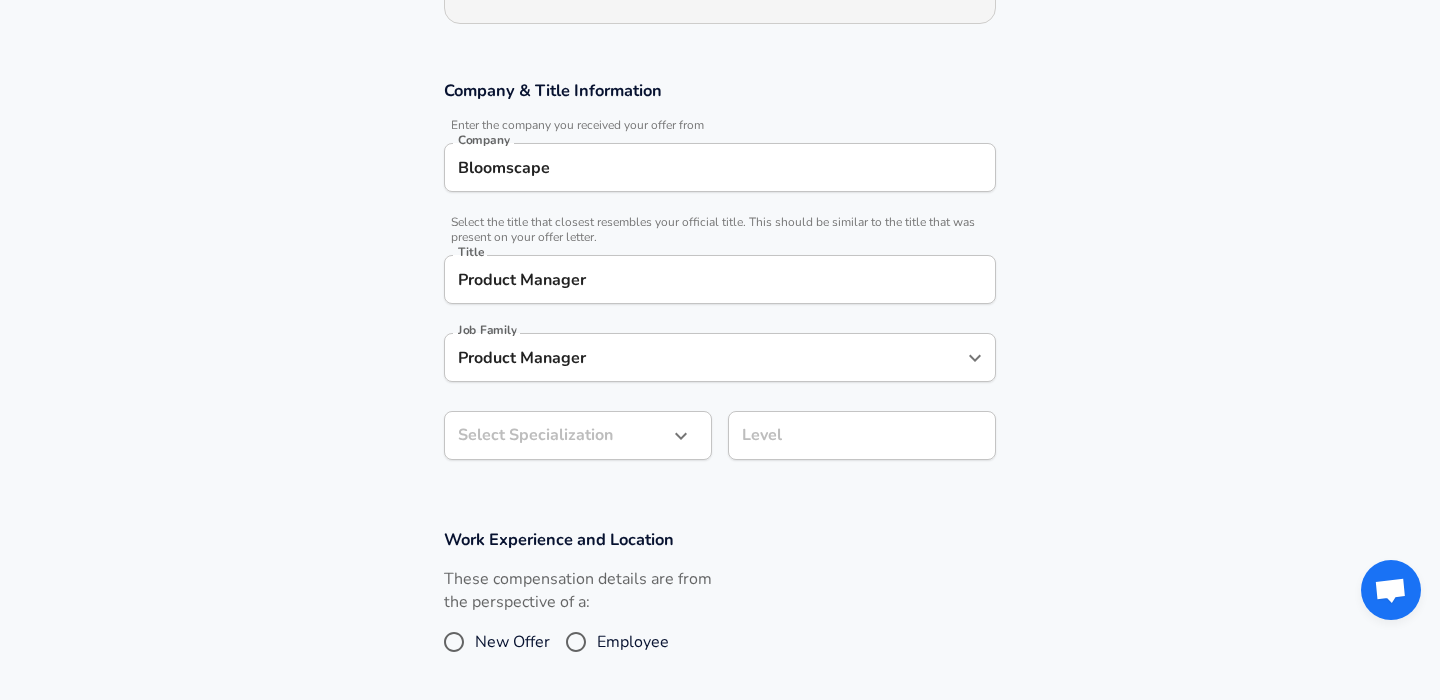 click on "Product Manager" at bounding box center (705, 357) 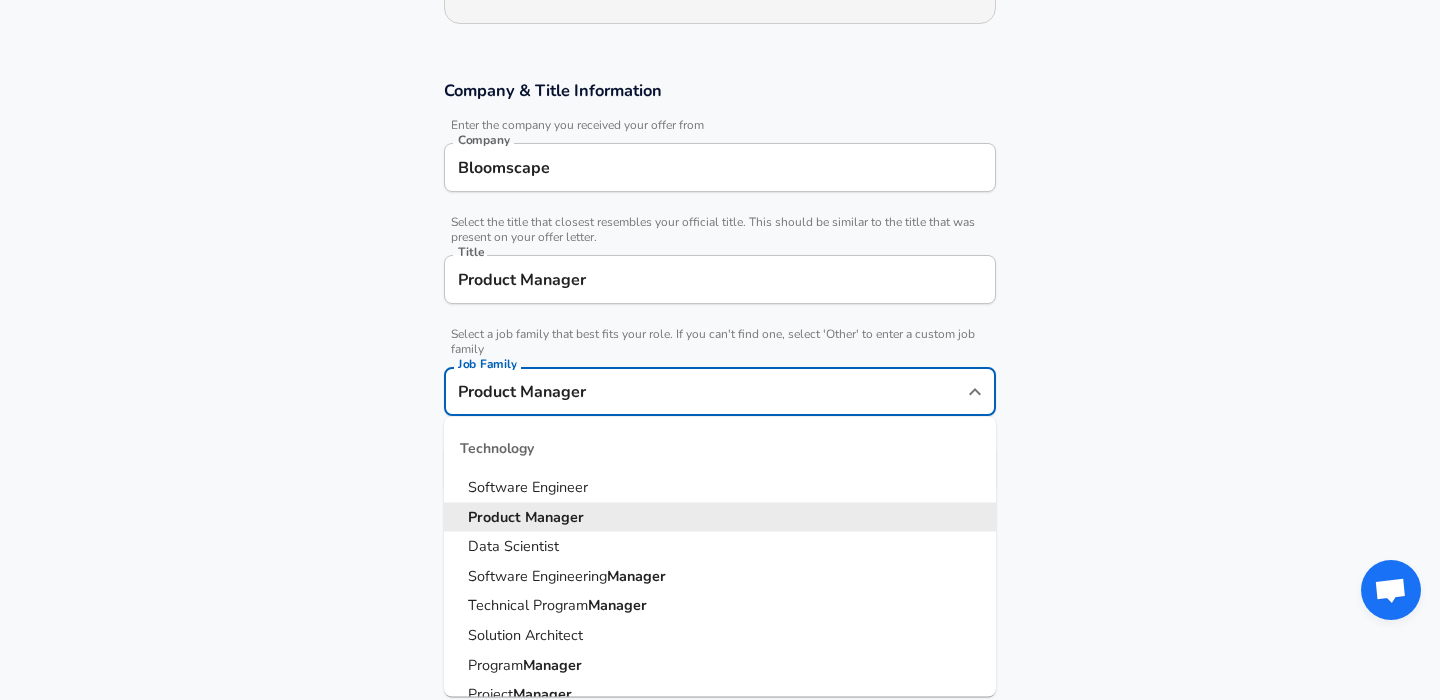 scroll, scrollTop: 340, scrollLeft: 0, axis: vertical 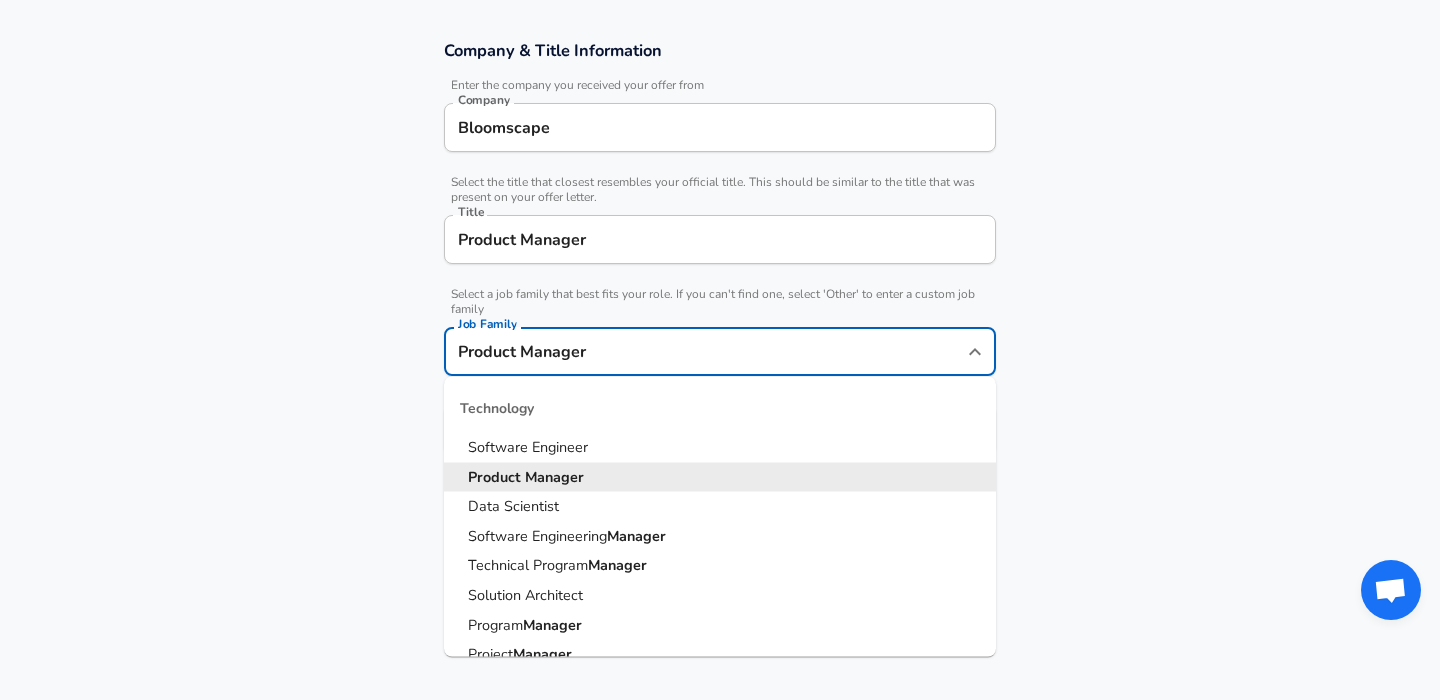 click on "Manager" at bounding box center [554, 476] 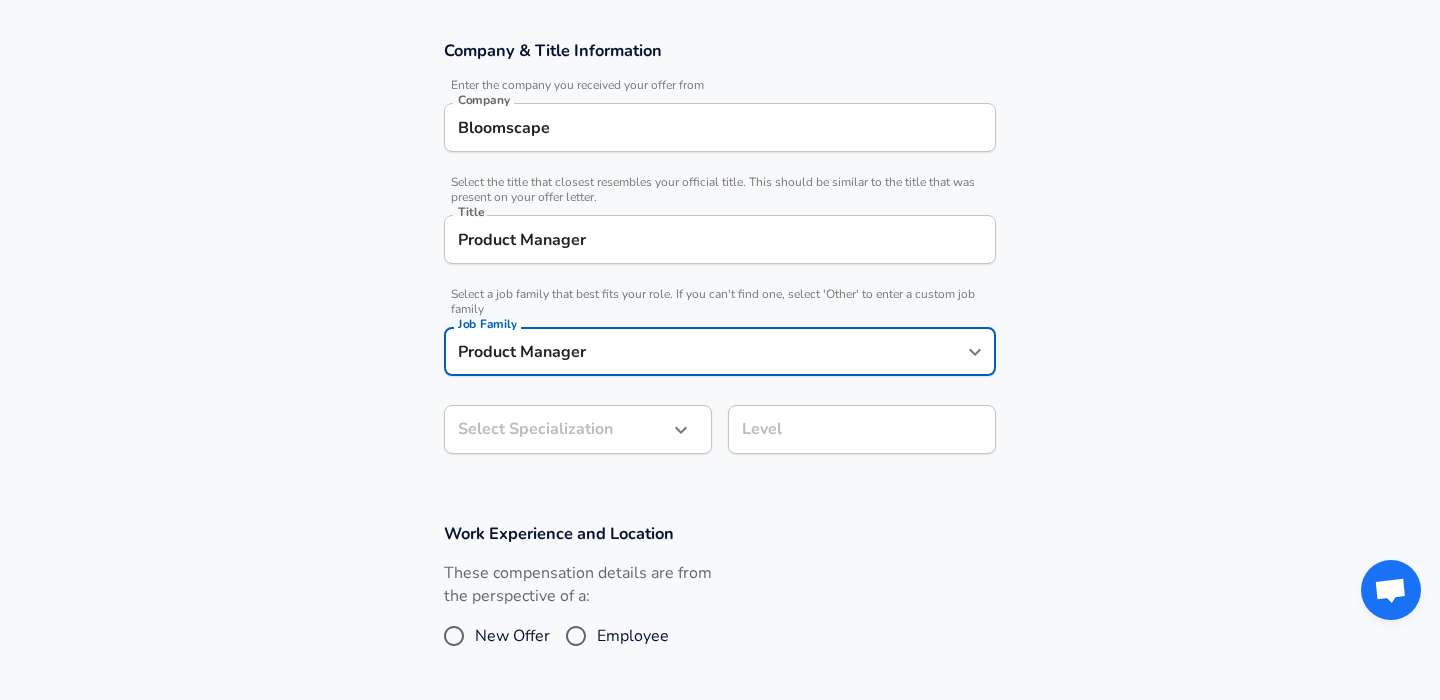 click on "We value your privacy We use cookies to enhance your browsing experience, serve personalized ads or content, and analyze our traffic. By clicking "Accept All", you consent to our use of cookies. Customize    Accept All   Customize Consent Preferences   We use cookies to help you navigate efficiently and perform certain functions. You will find detailed information about all cookies under each consent category below. The cookies that are categorized as "Necessary" are stored on your browser as they are essential for enabling the basic functionalities of the site. ...  Show more Necessary Always Active Necessary cookies are required to enable the basic features of this site, such as providing secure log-in or adjusting your consent preferences. These cookies do not store any personally identifiable data. Cookie _GRECAPTCHA Duration 5 months 27 days Description Google Recaptcha service sets this cookie to identify bots to protect the website against malicious spam attacks. Cookie __stripe_mid Duration 1 year MR" at bounding box center [720, 10] 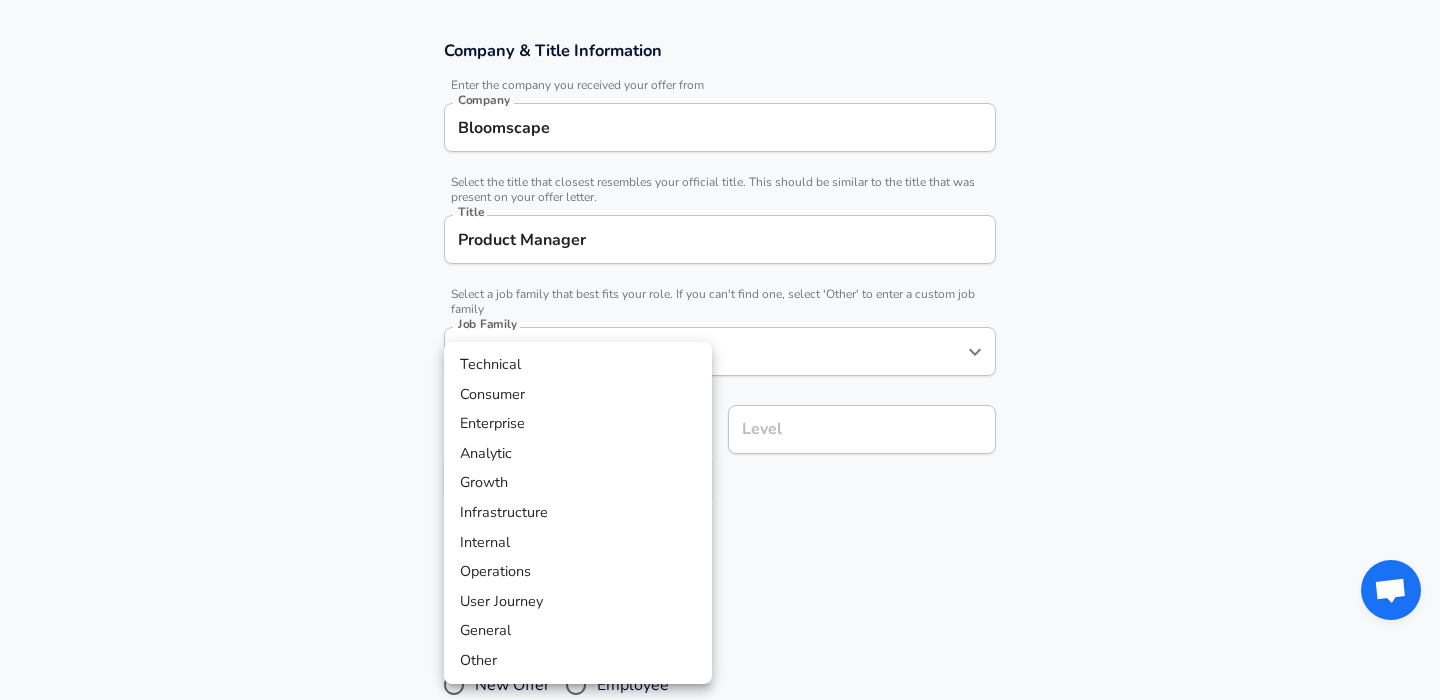 scroll, scrollTop: 400, scrollLeft: 0, axis: vertical 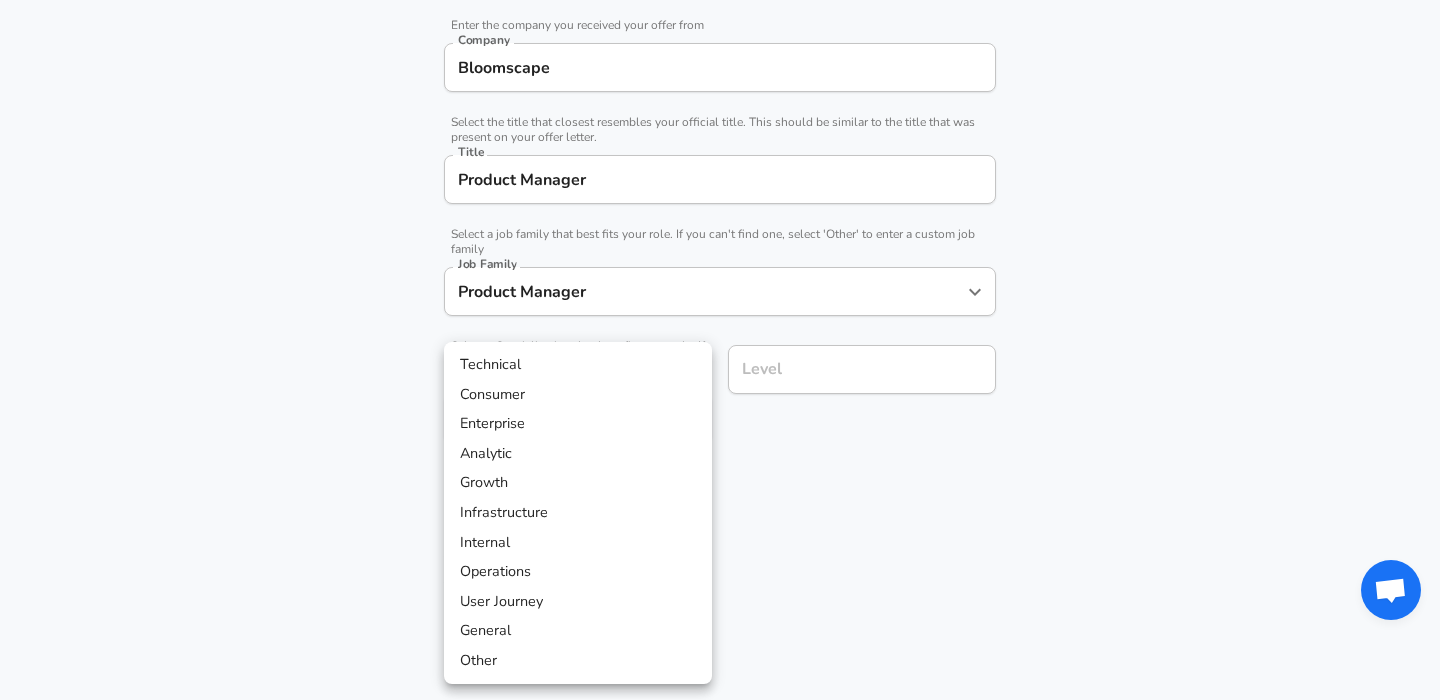 click on "Technical" at bounding box center [578, 365] 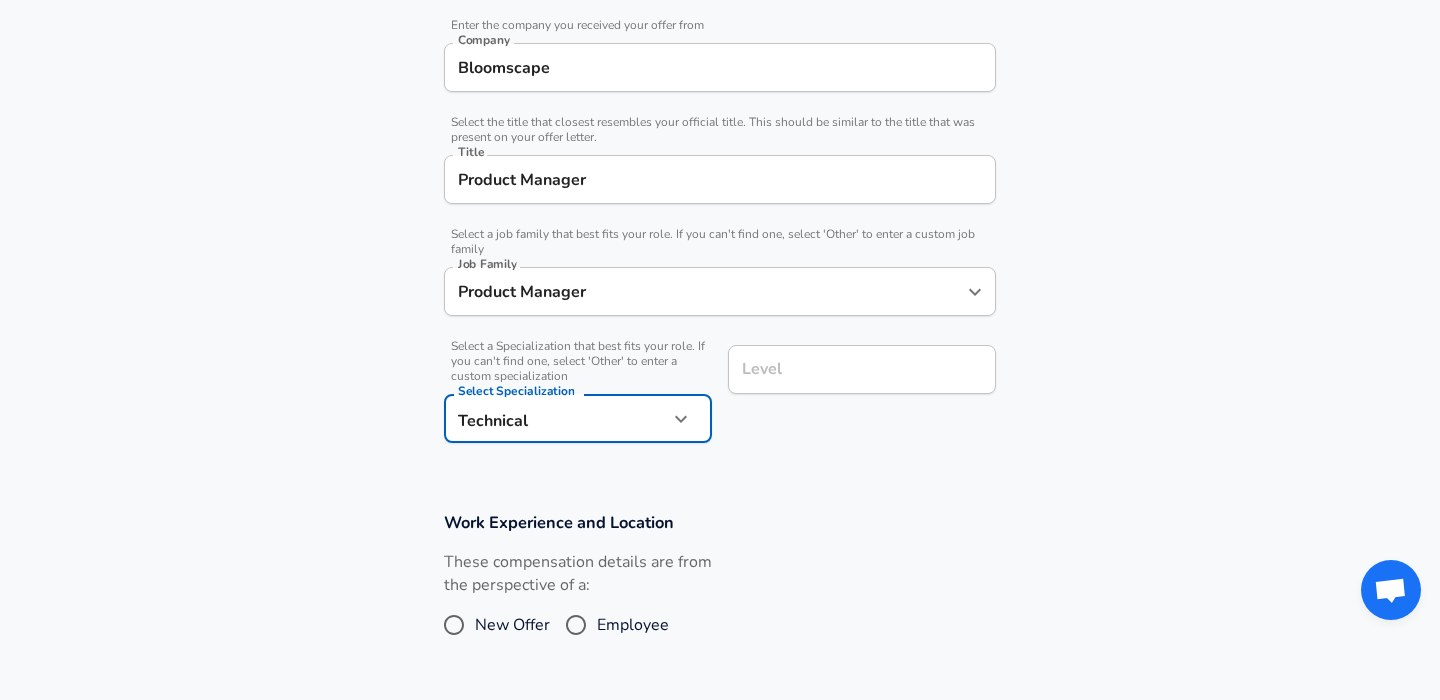 click on "Level Level" at bounding box center (862, 372) 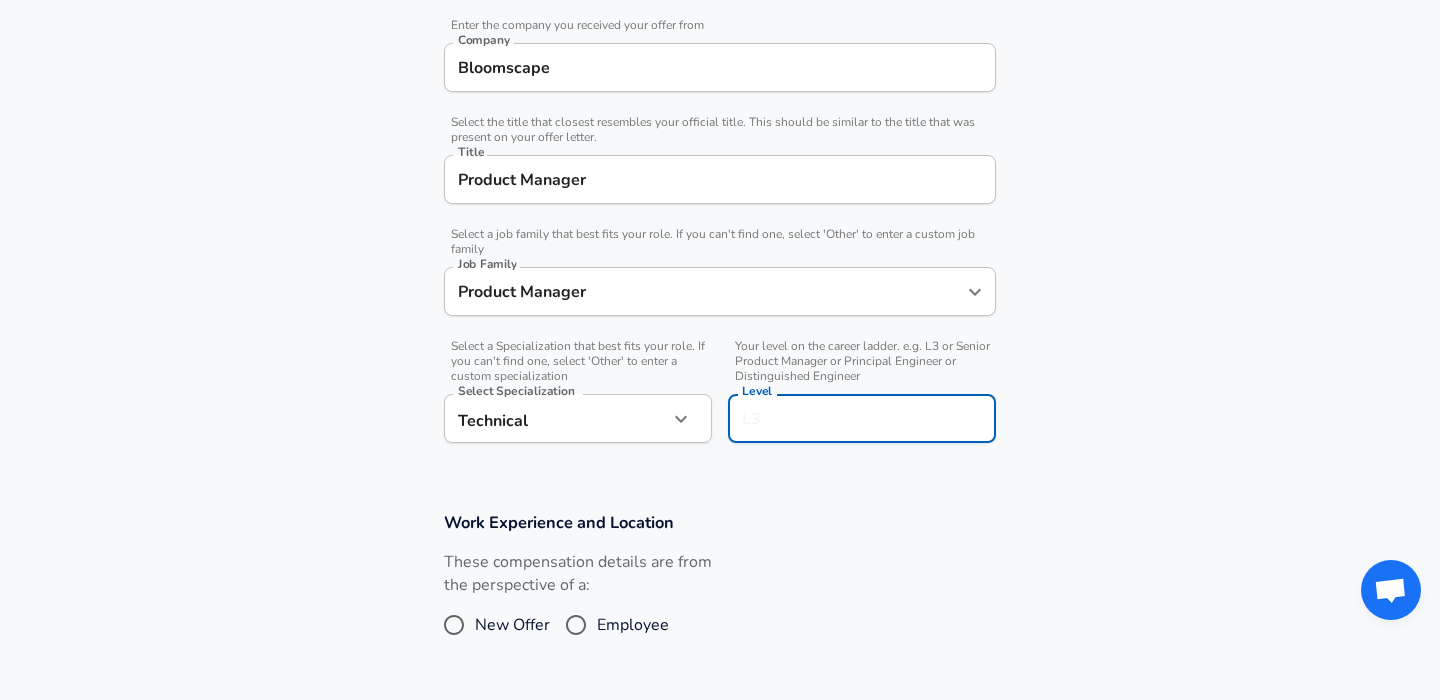 scroll, scrollTop: 440, scrollLeft: 0, axis: vertical 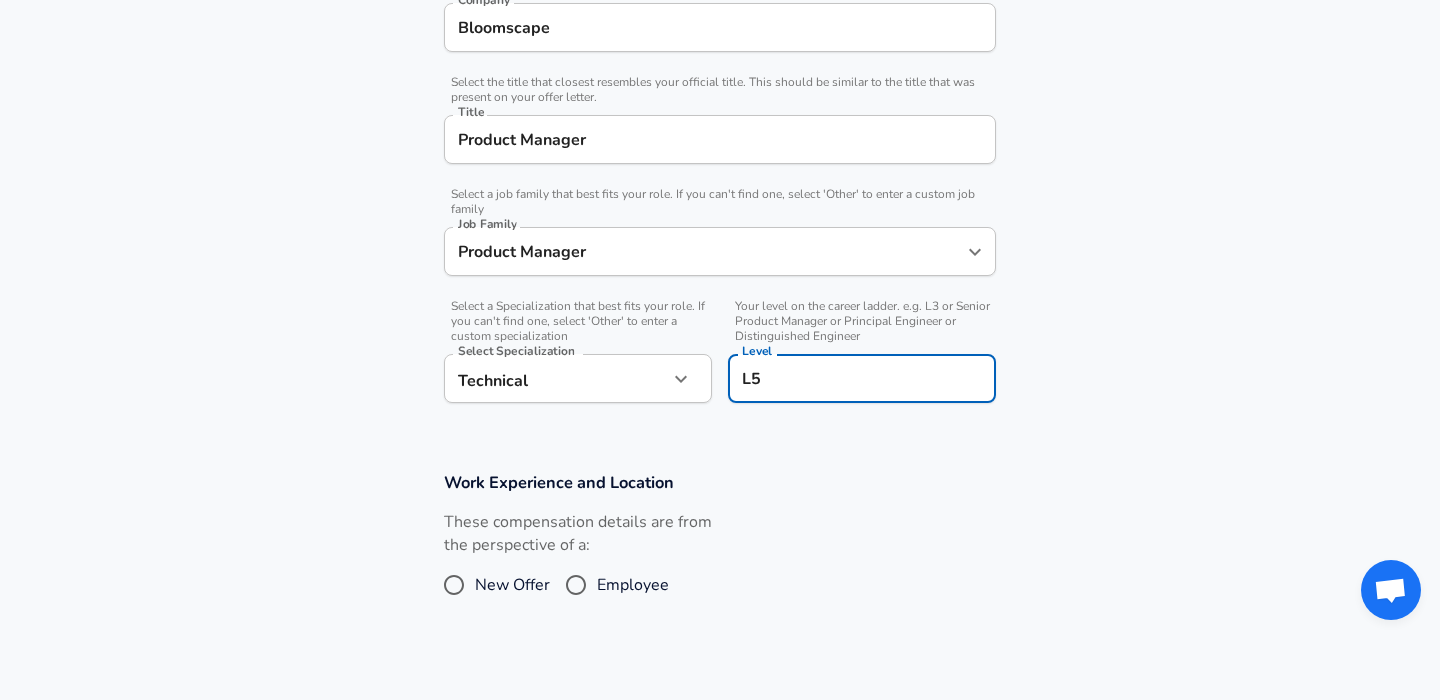 type on "L5" 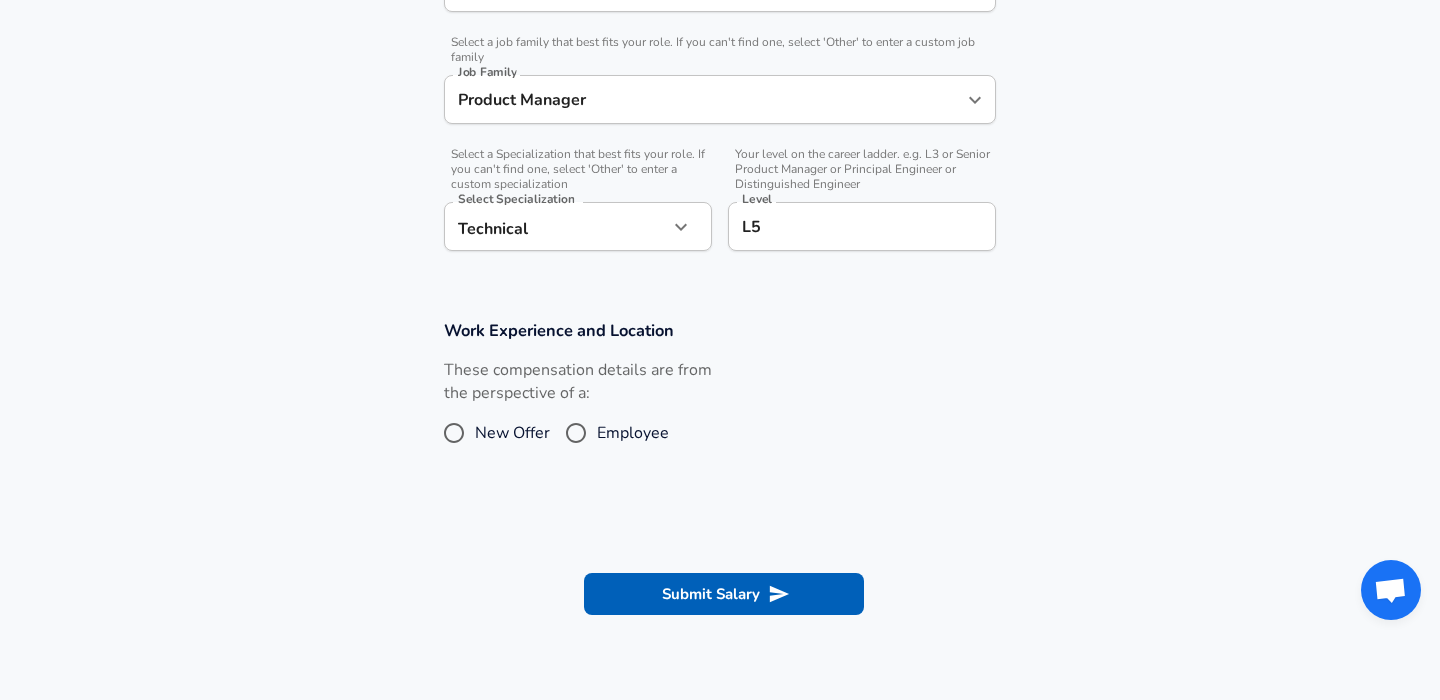 scroll, scrollTop: 600, scrollLeft: 0, axis: vertical 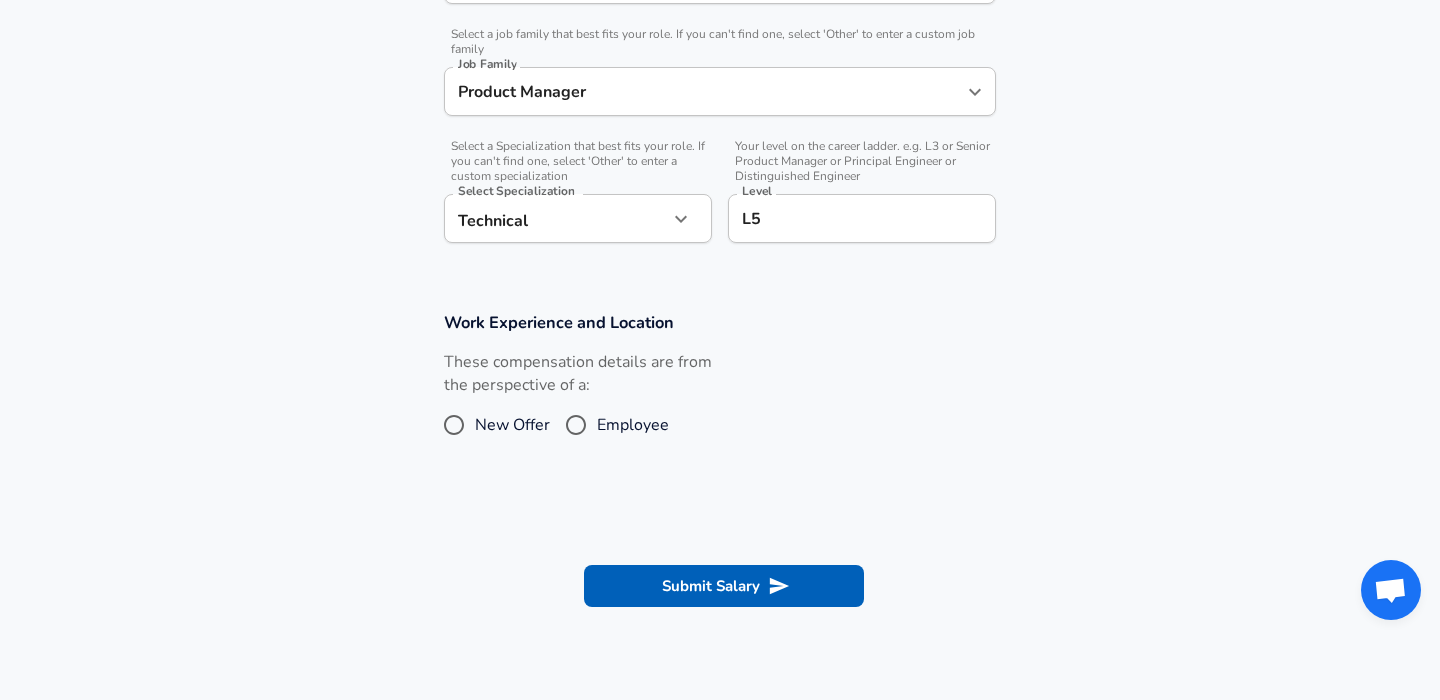 click on "Employee" at bounding box center [576, 425] 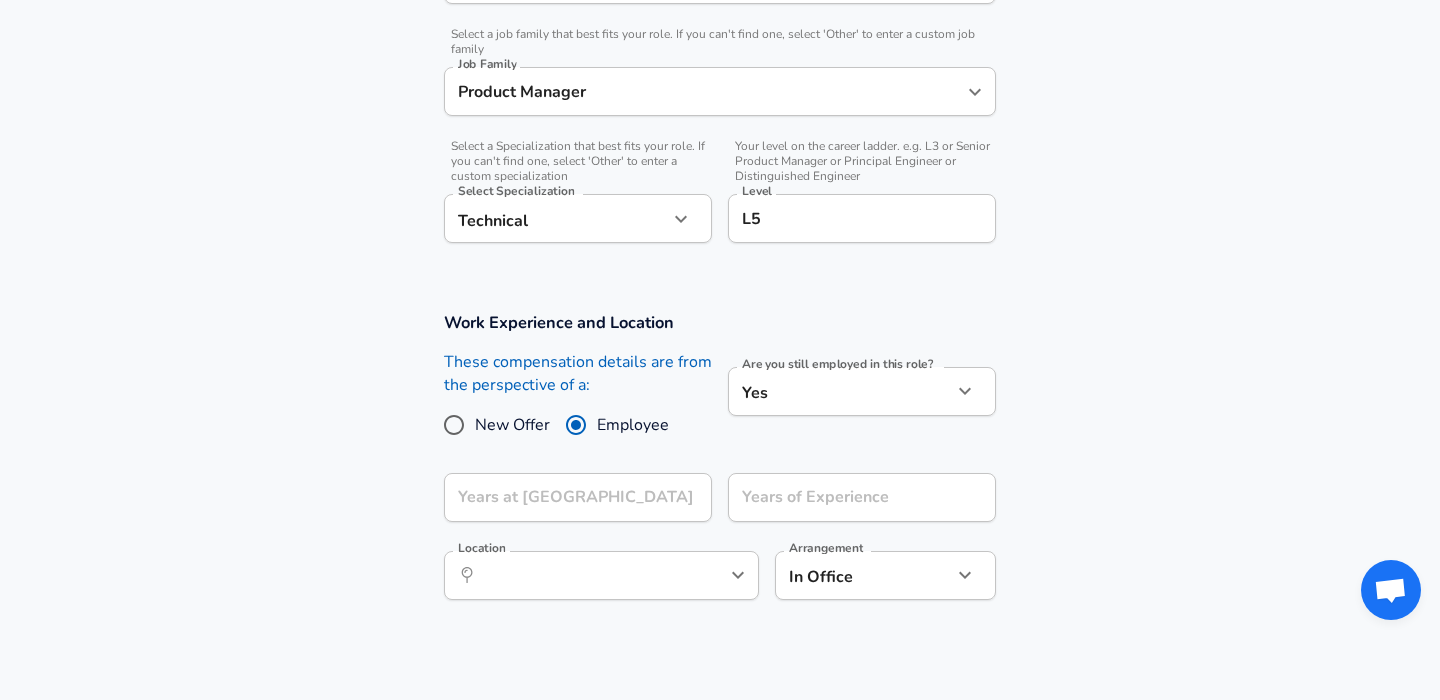 click on "We value your privacy We use cookies to enhance your browsing experience, serve personalized ads or content, and analyze our traffic. By clicking "Accept All", you consent to our use of cookies. Customize    Accept All   Customize Consent Preferences   We use cookies to help you navigate efficiently and perform certain functions. You will find detailed information about all cookies under each consent category below. The cookies that are categorized as "Necessary" are stored on your browser as they are essential for enabling the basic functionalities of the site. ...  Show more Necessary Always Active Necessary cookies are required to enable the basic features of this site, such as providing secure log-in or adjusting your consent preferences. These cookies do not store any personally identifiable data. Cookie _GRECAPTCHA Duration 5 months 27 days Description Google Recaptcha service sets this cookie to identify bots to protect the website against malicious spam attacks. Cookie __stripe_mid Duration 1 year MR" at bounding box center [720, -250] 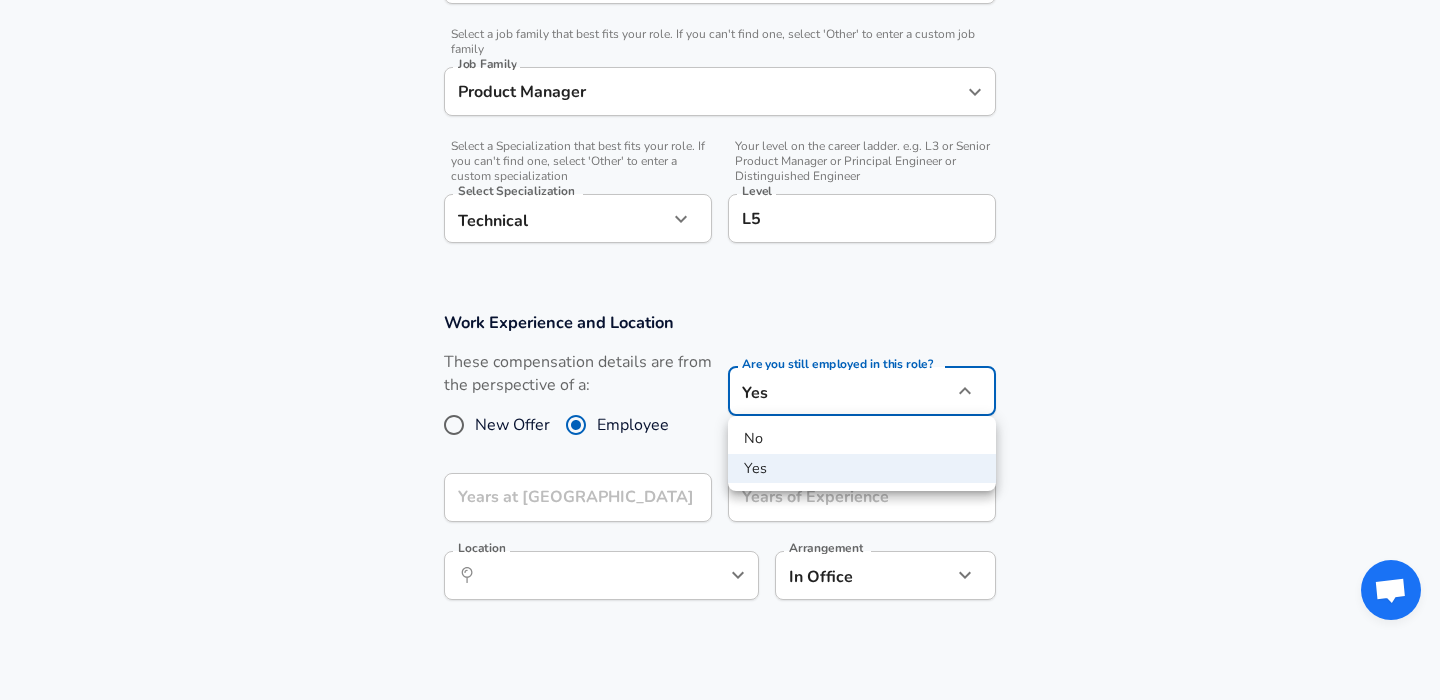click at bounding box center [720, 350] 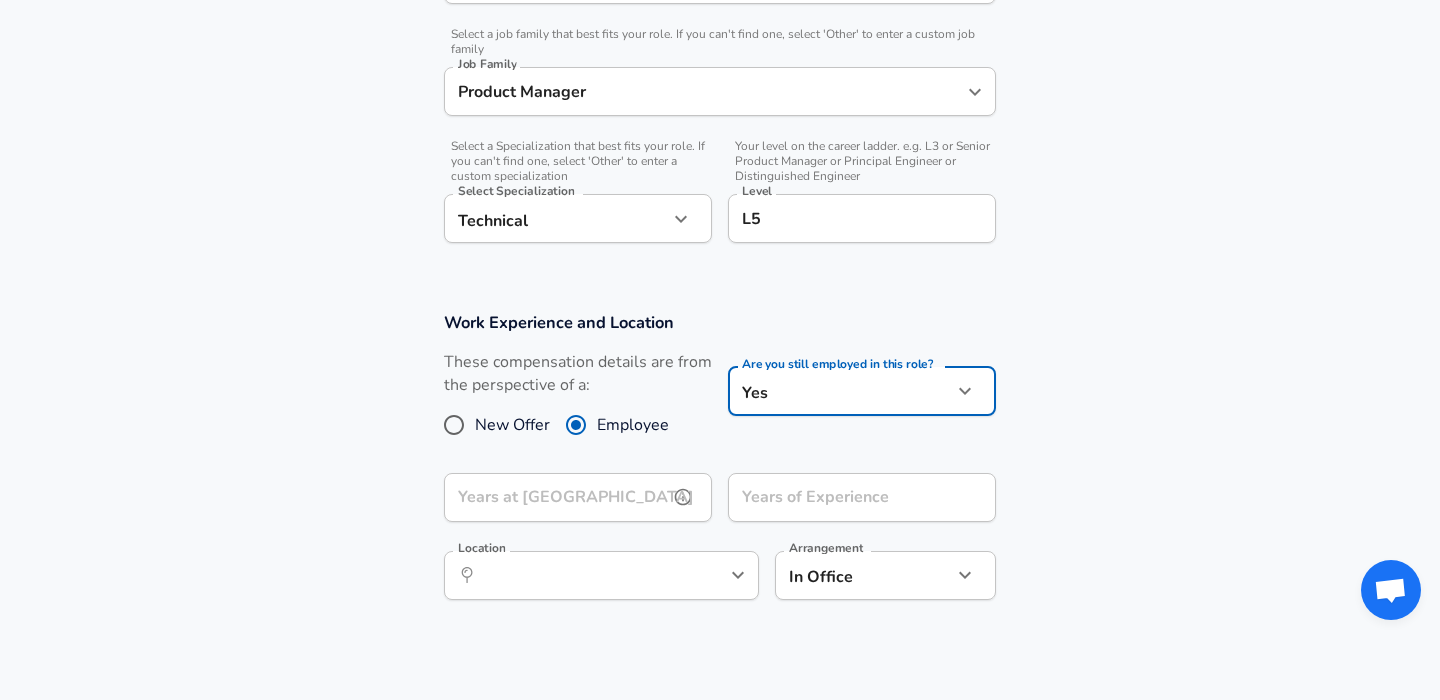 click on "Years at [GEOGRAPHIC_DATA]" at bounding box center (556, 497) 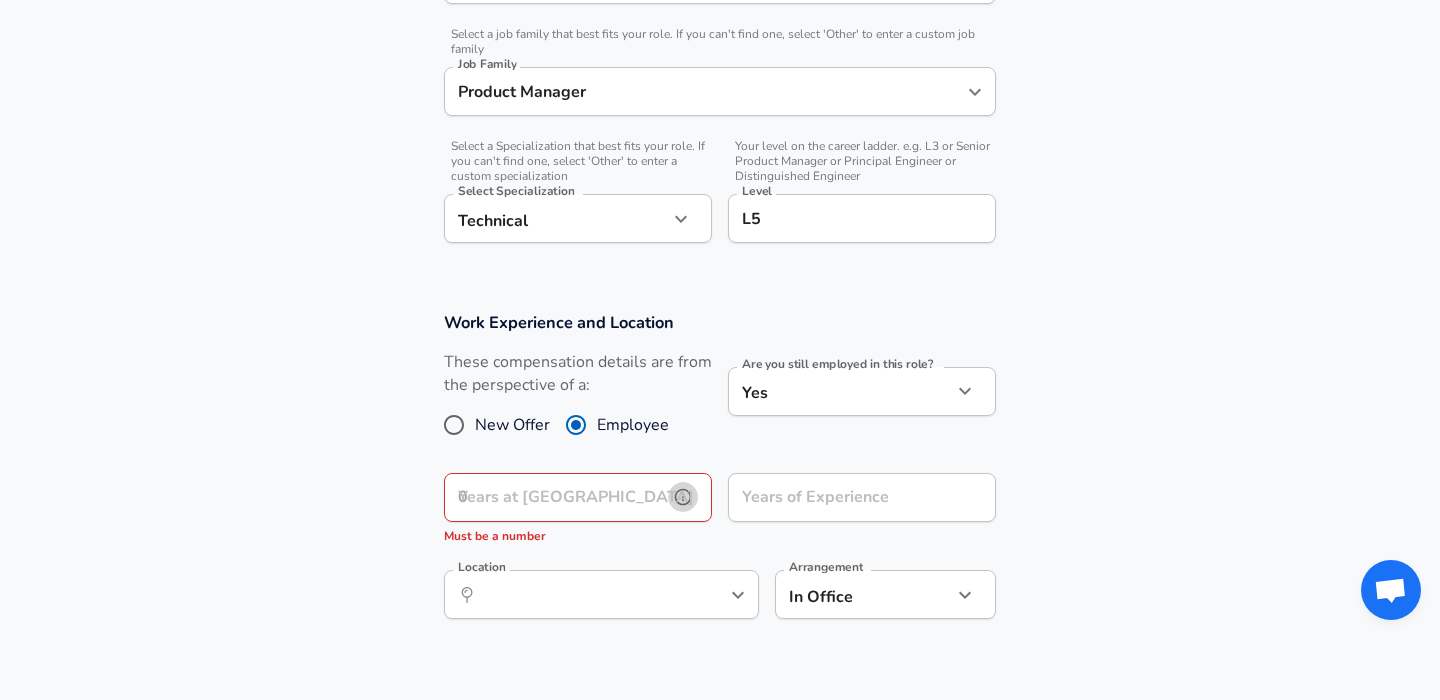 click 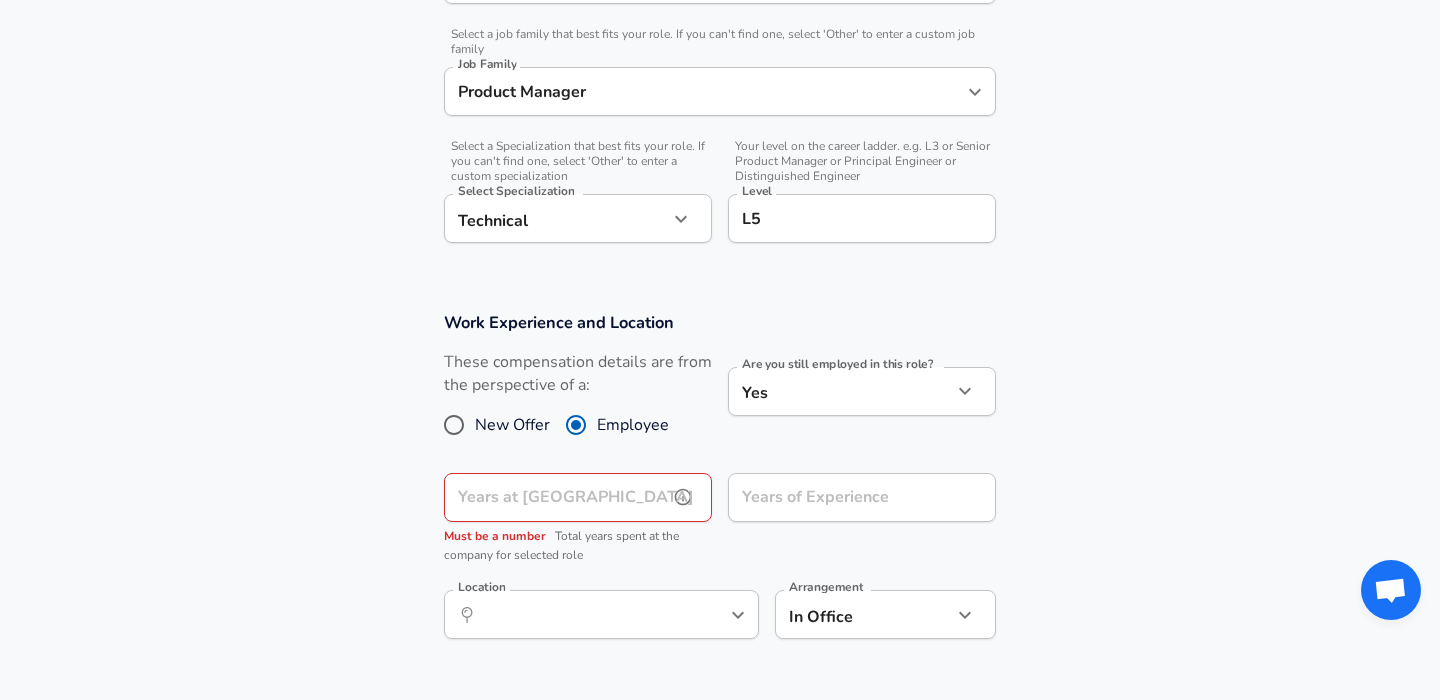 click on "Years at [GEOGRAPHIC_DATA]" at bounding box center (556, 497) 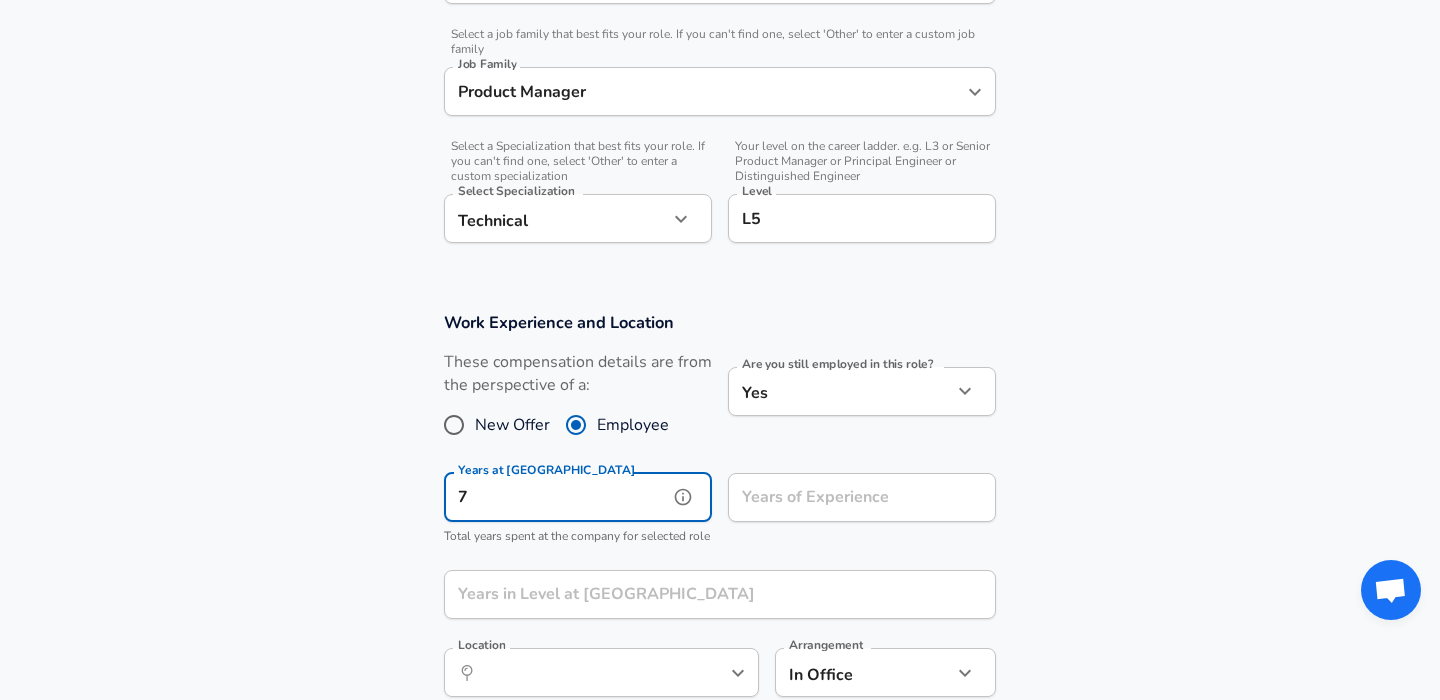 type on "7" 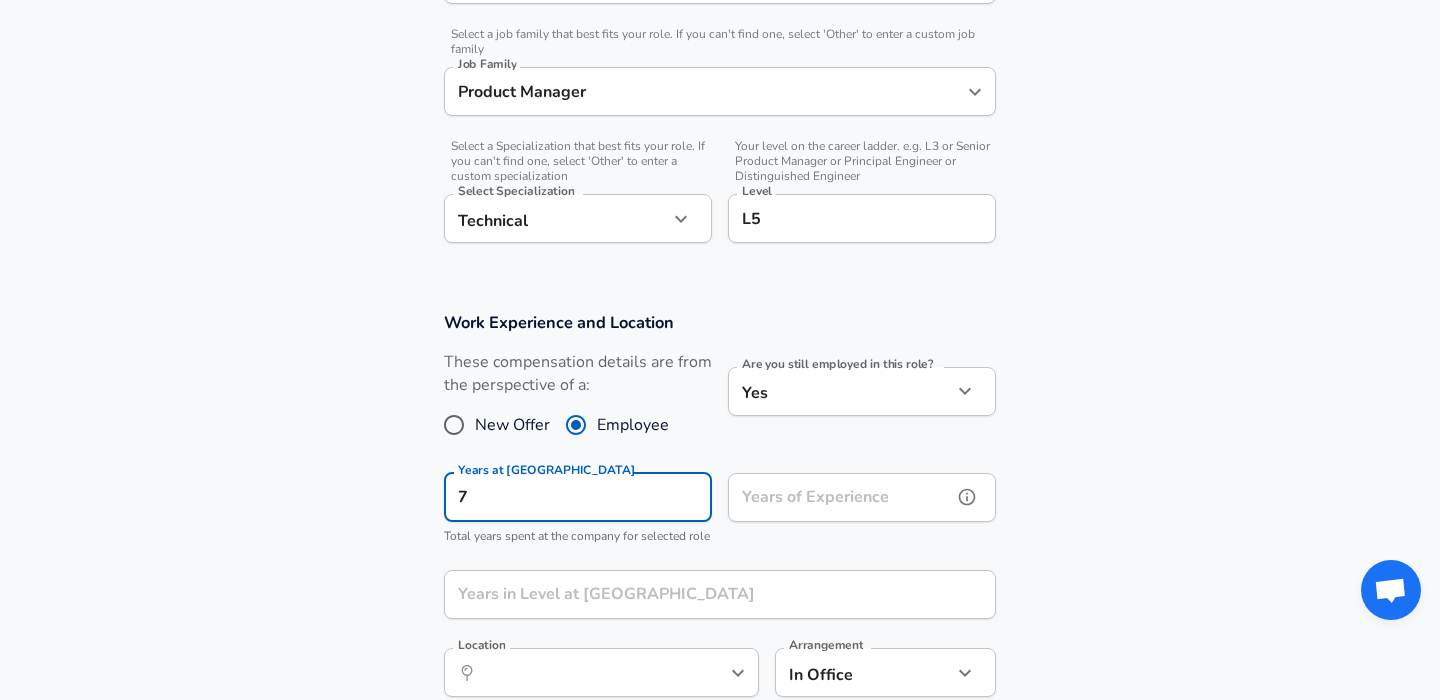 click on "Years of Experience Years of Experience" at bounding box center [862, 500] 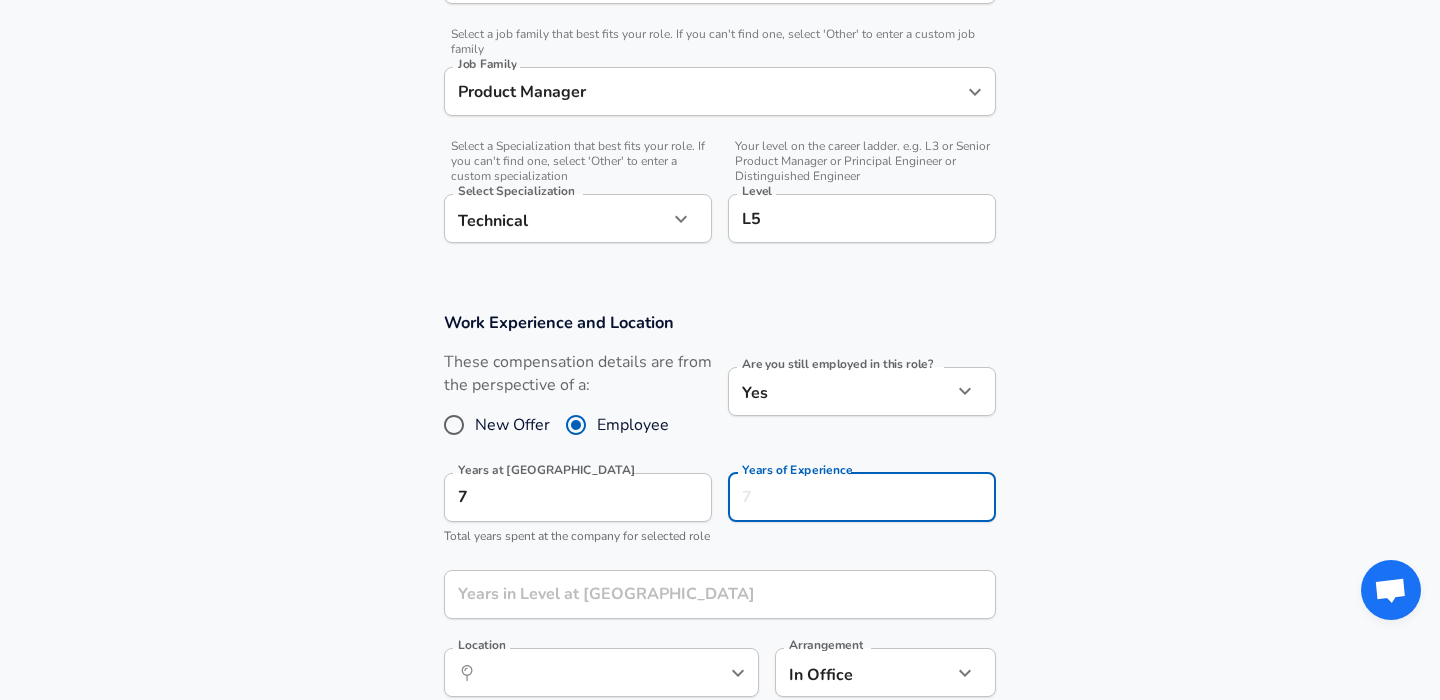 click on "Work Experience and Location These compensation details are from the perspective of a: New Offer Employee Are you still employed in this role? Yes yes Are you still employed in this role? Years at Bloomscape 7 Years at [GEOGRAPHIC_DATA]   Total years spent at the company for selected role Years of Experience Years of Experience Years in Level at Bloomscape Years in Level at Bloomscape Location ​ Location Arrangement In Office office Arrangement" at bounding box center (720, 515) 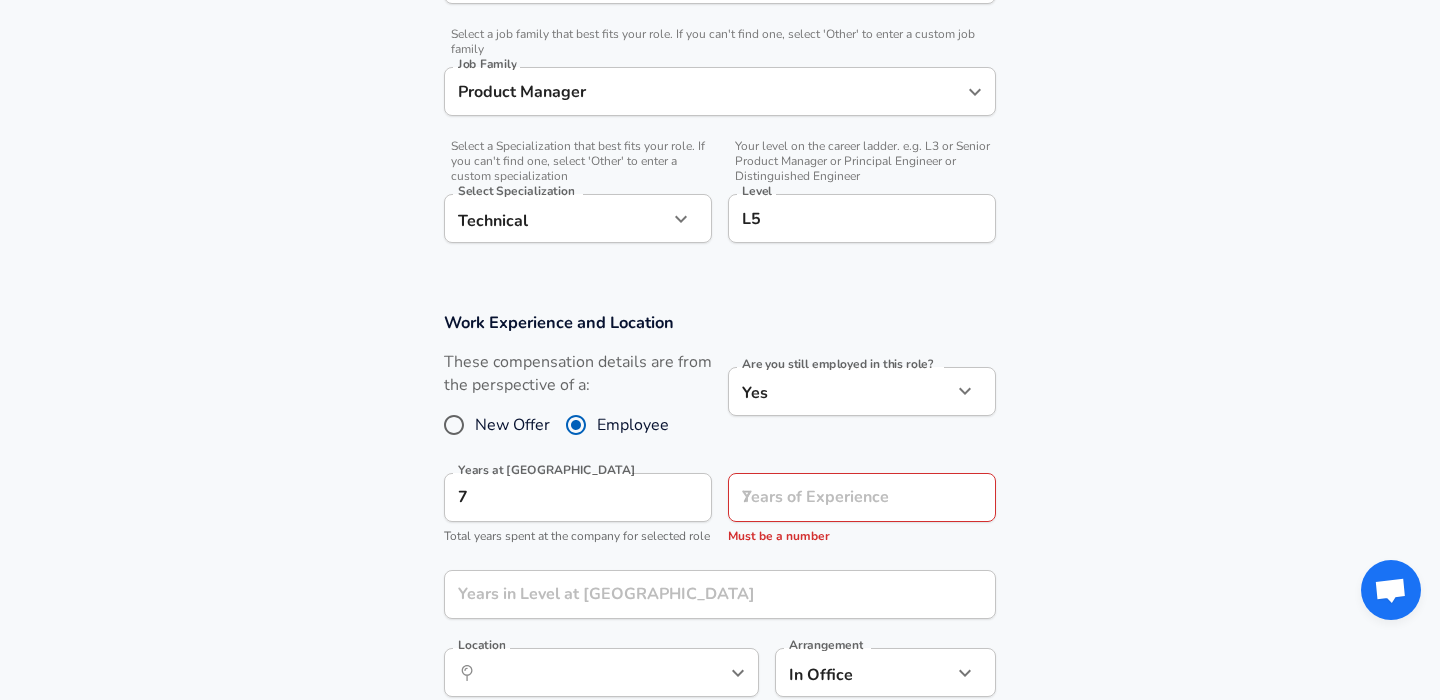scroll, scrollTop: 640, scrollLeft: 0, axis: vertical 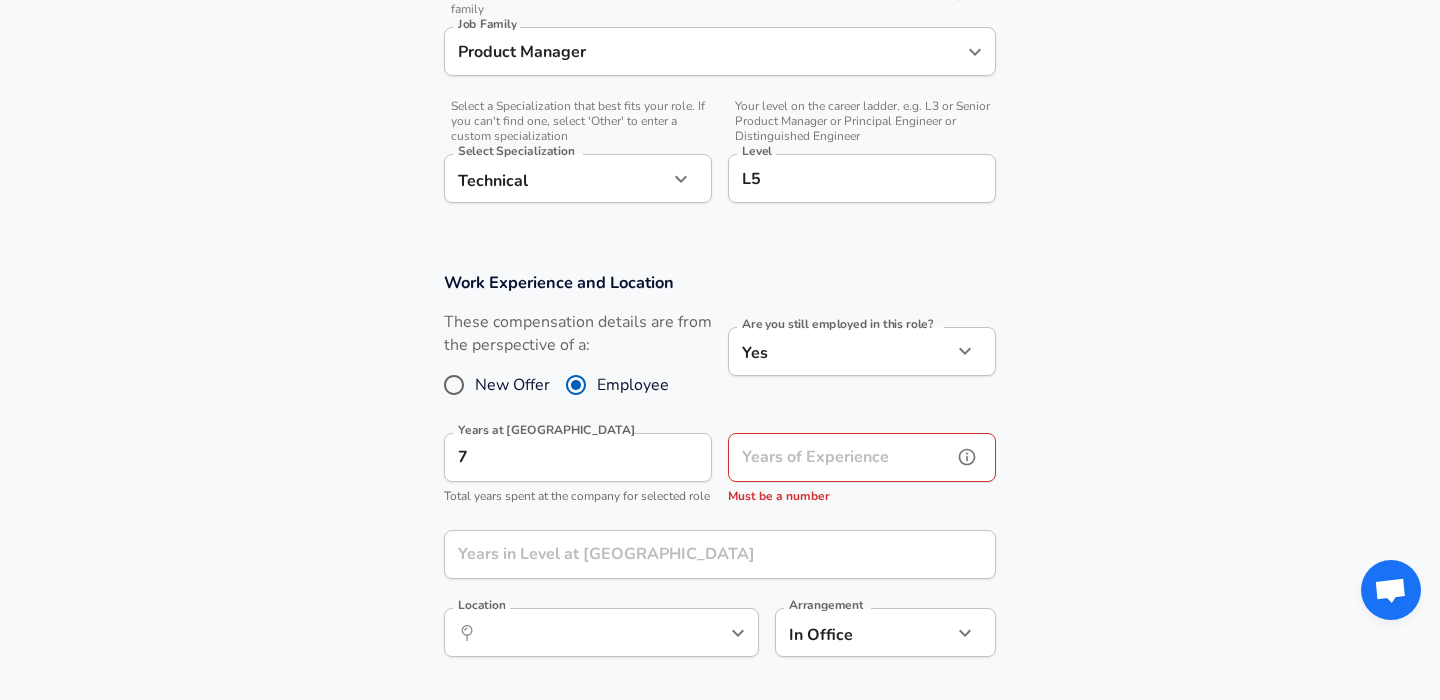 click on "Years of Experience" at bounding box center (840, 457) 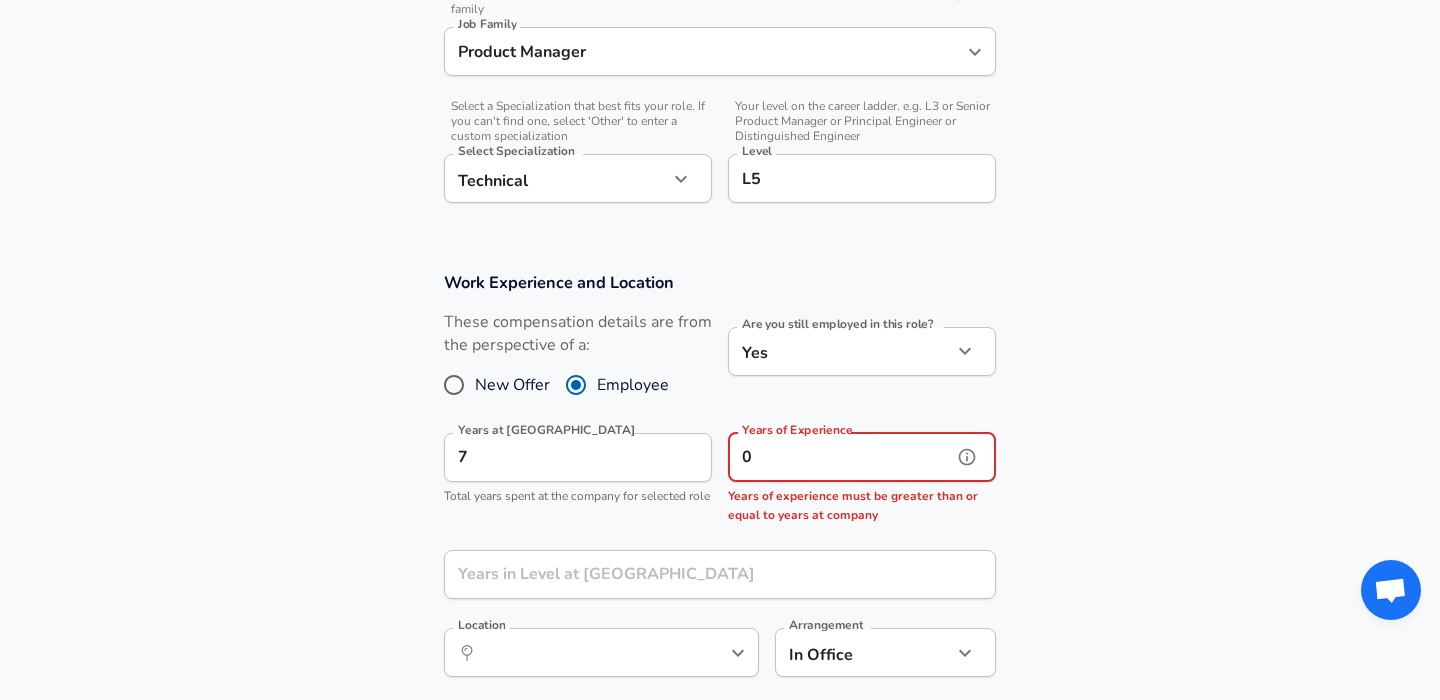 type on "0" 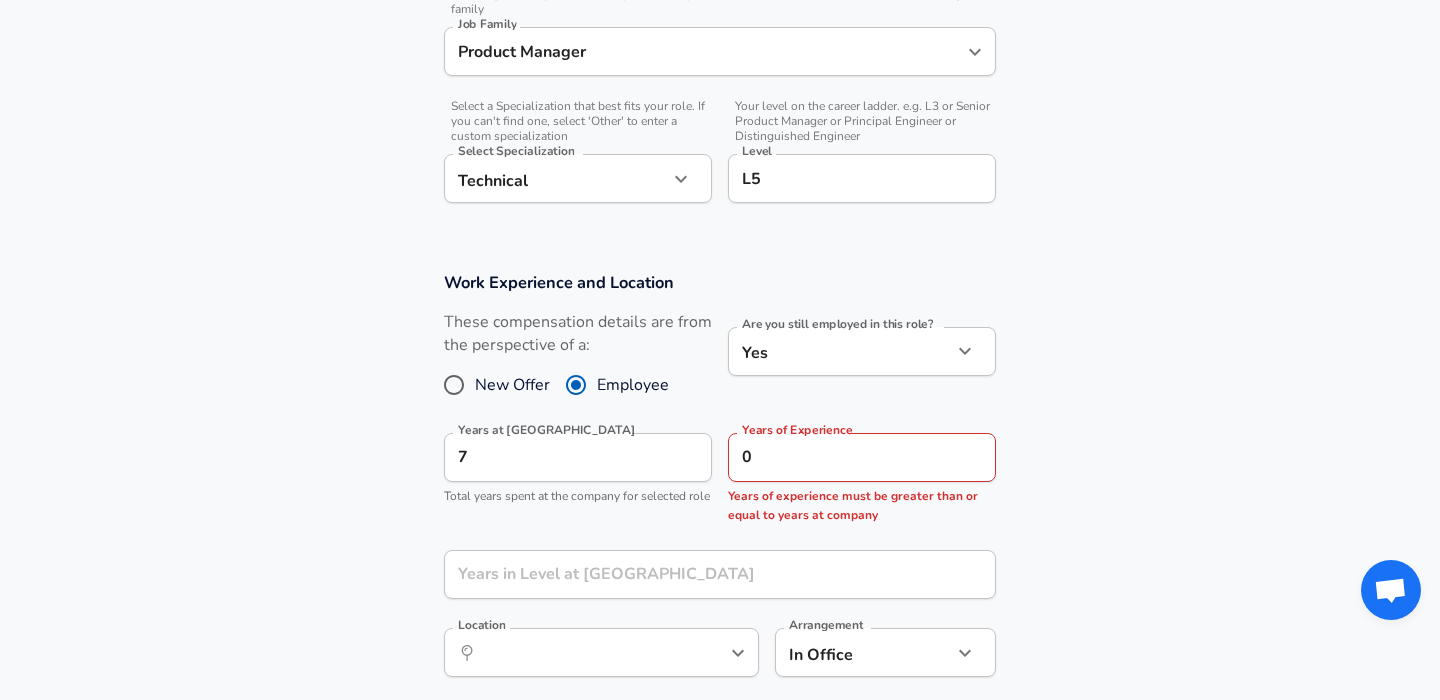 click on "Work Experience and Location These compensation details are from the perspective of a: New Offer Employee Are you still employed in this role? Yes yes Are you still employed in this role? Years at Bloomscape 7 Years at [GEOGRAPHIC_DATA]   Total years spent at the company for selected role Years of Experience 0 Years of Experience Years of experience must be greater than or equal to years at company Years in Level at Bloomscape Years in Level at Bloomscape Location ​ Location Arrangement In Office office Arrangement" at bounding box center (720, 485) 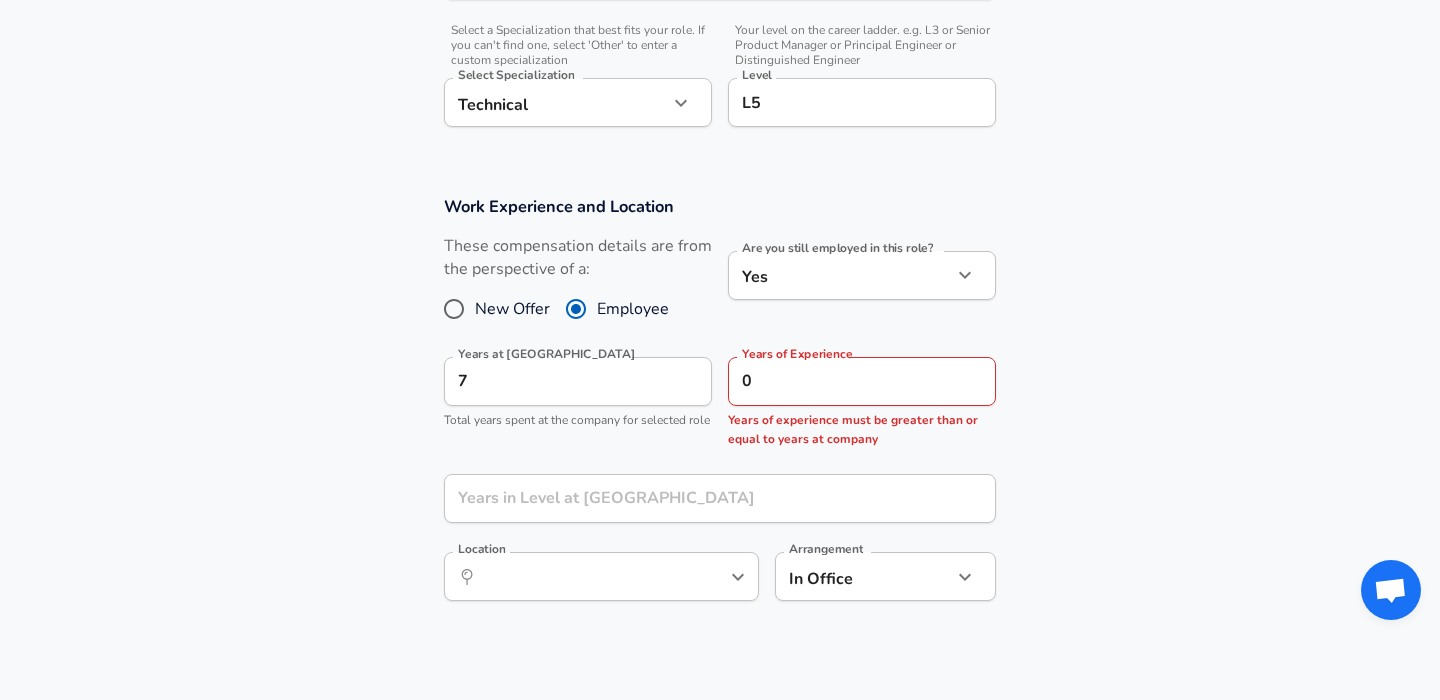 scroll, scrollTop: 720, scrollLeft: 0, axis: vertical 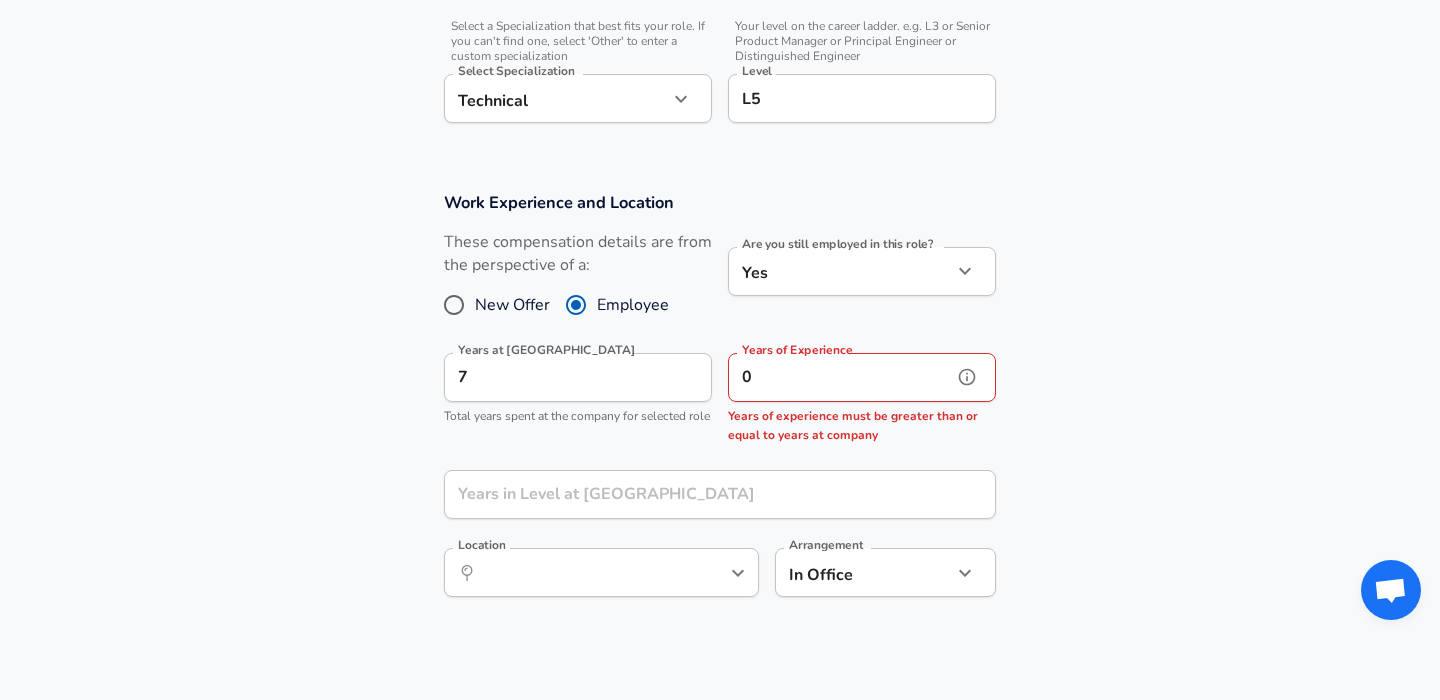 click on "0" at bounding box center [840, 377] 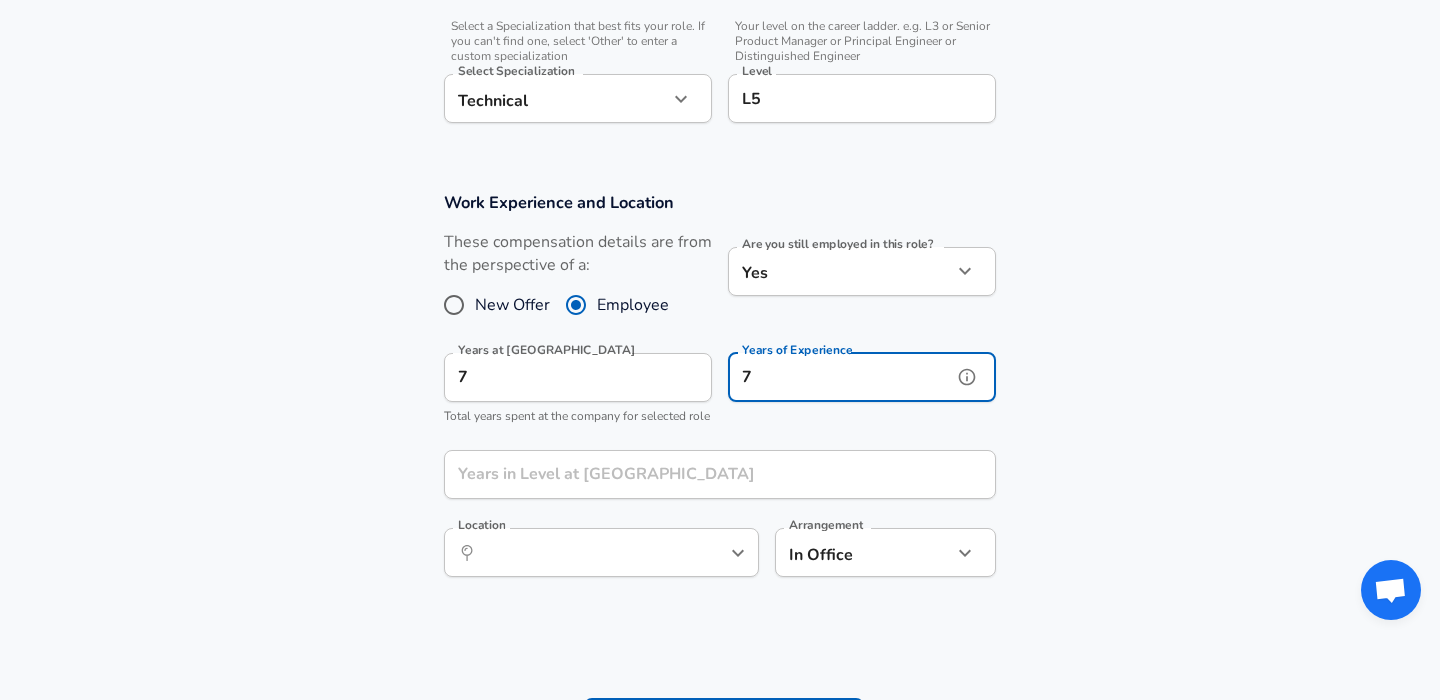 type on "7" 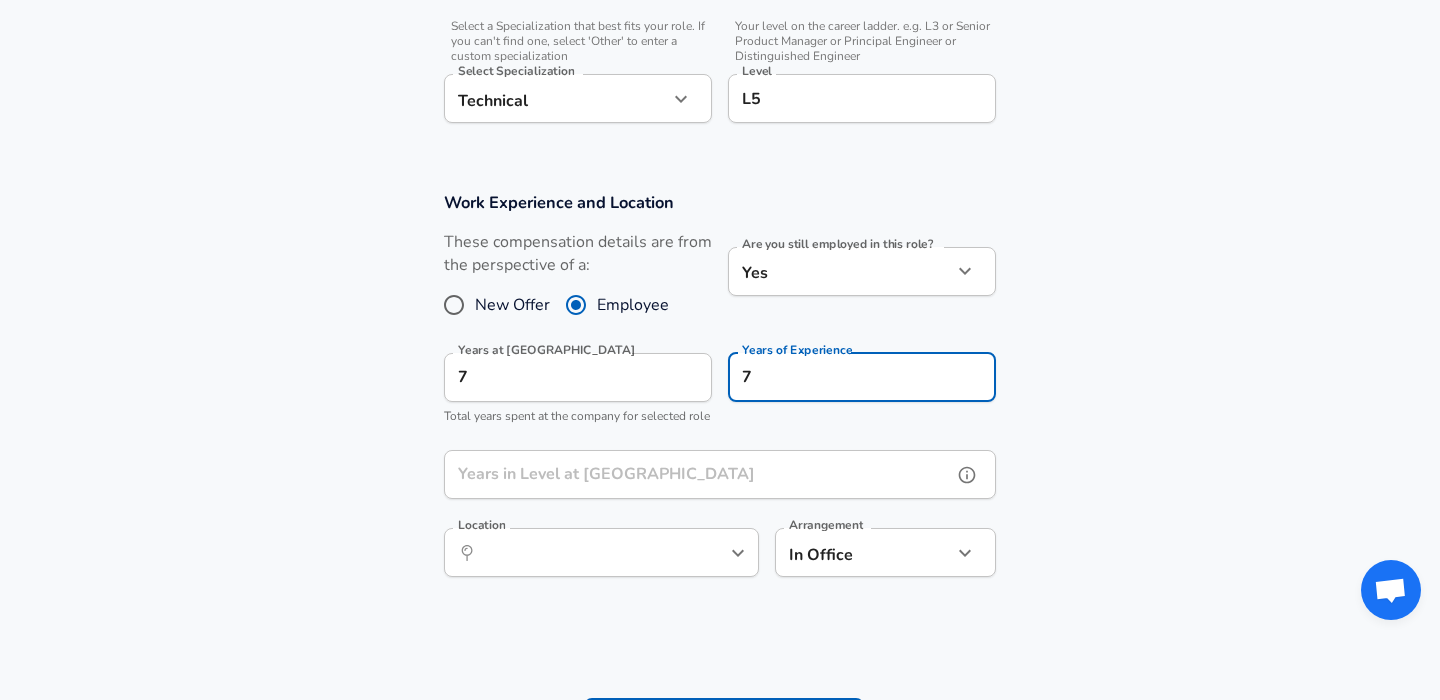 click on "Years in Level at Bloomscape Years in Level at [GEOGRAPHIC_DATA]" at bounding box center (720, 477) 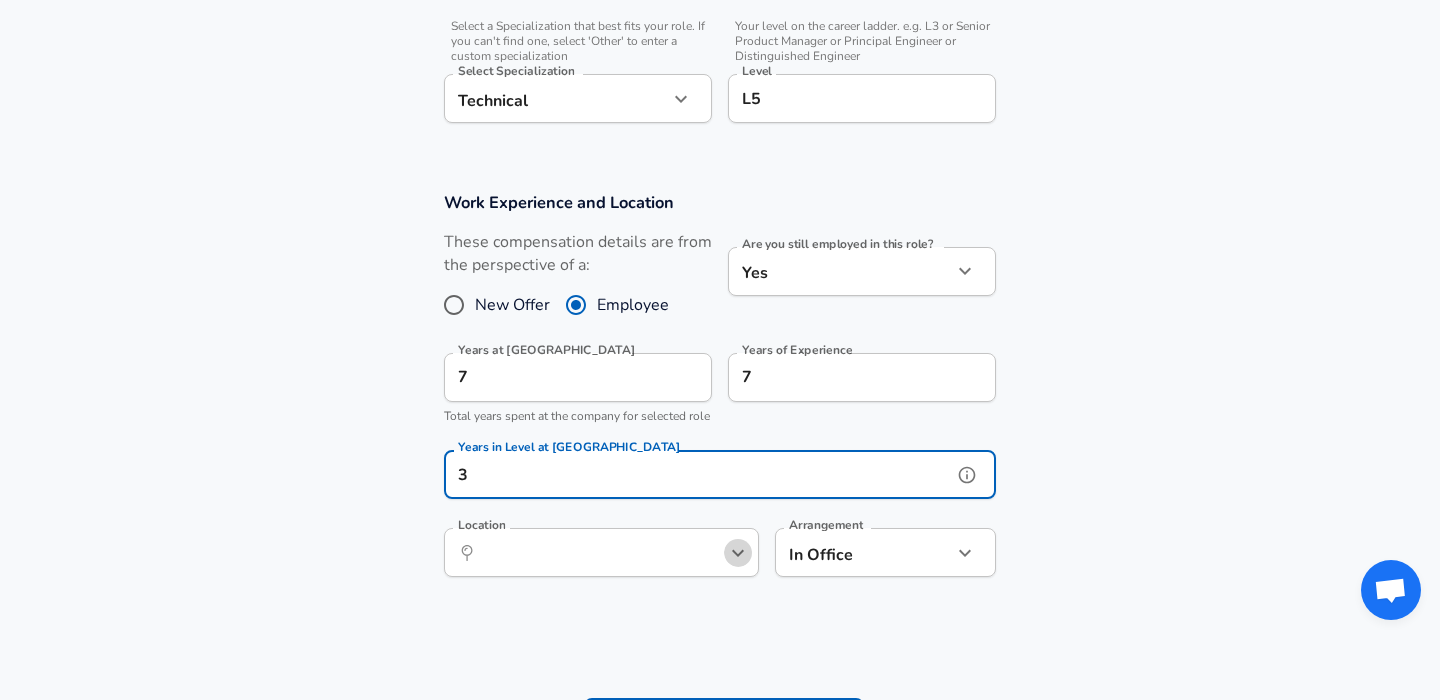 click 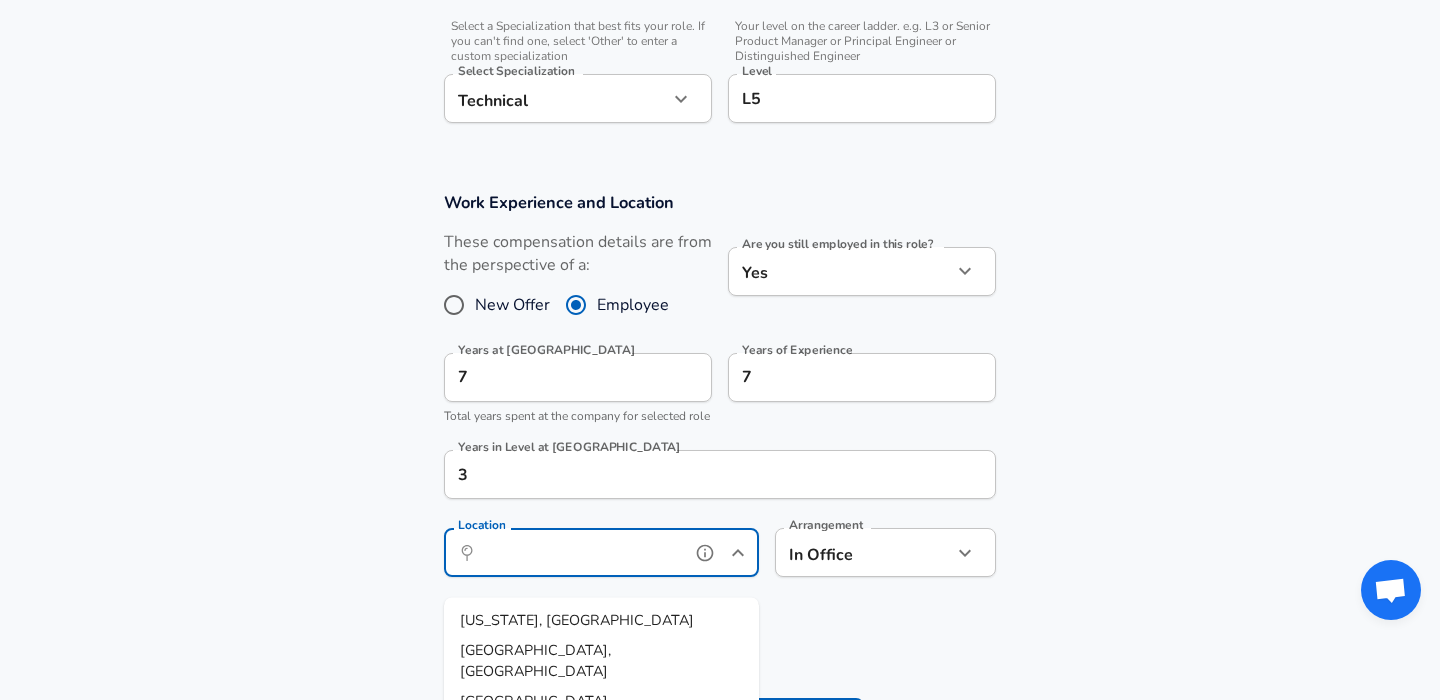 click on "[GEOGRAPHIC_DATA], [GEOGRAPHIC_DATA]" at bounding box center [601, 660] 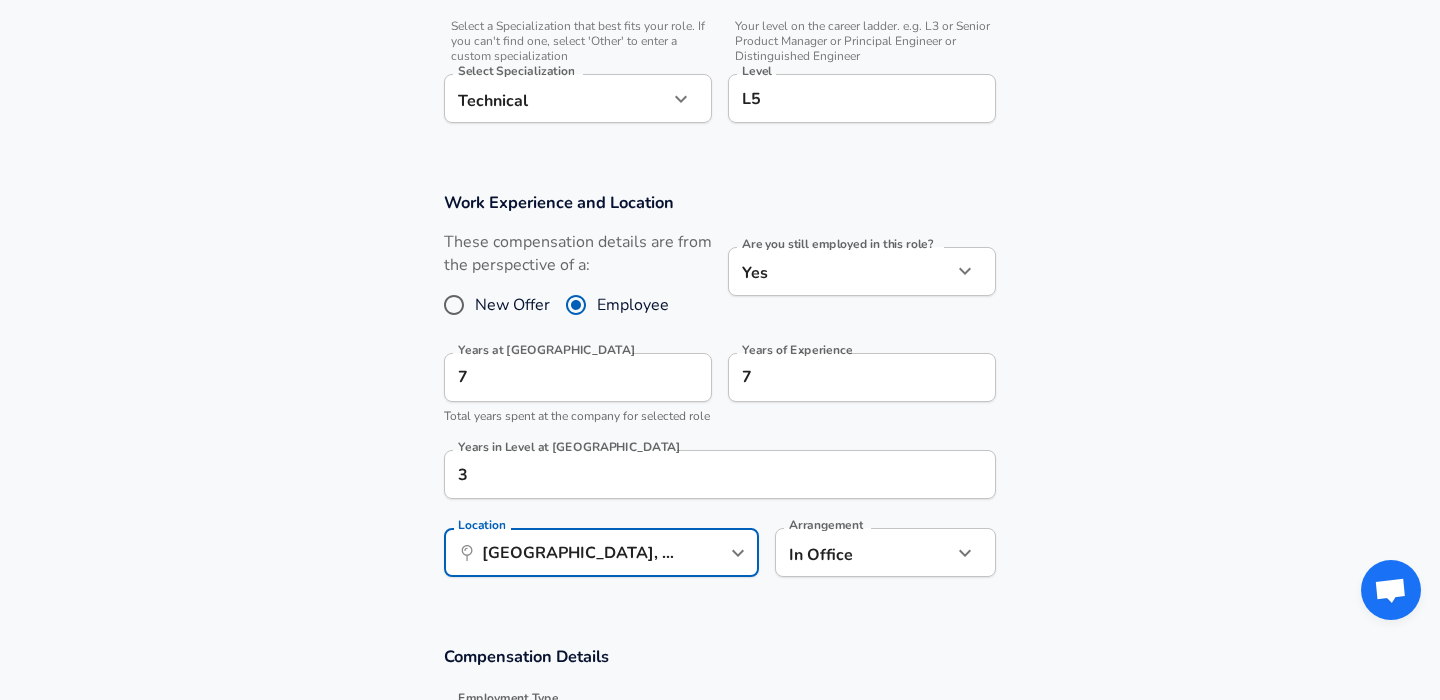 click on "Work Experience and Location These compensation details are from the perspective of a: New Offer Employee Are you still employed in this role? Yes yes Are you still employed in this role? Years at Bloomscape 7 Years at [GEOGRAPHIC_DATA]   Total years spent at the company for selected role Years of Experience 7 Years of Experience Years in Level at Bloomscape 3 Years in Level at [GEOGRAPHIC_DATA] Location ​ [GEOGRAPHIC_DATA], [GEOGRAPHIC_DATA] Location Arrangement In Office office Arrangement" at bounding box center (720, 395) 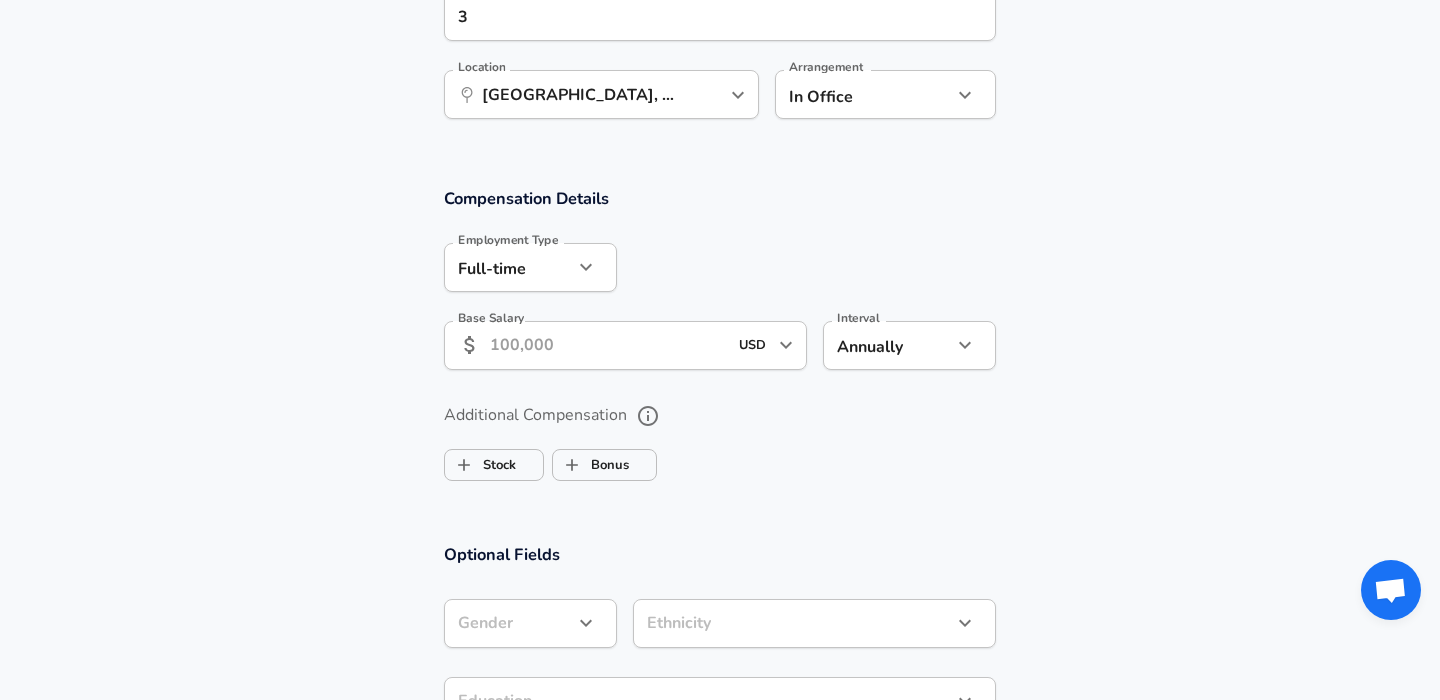 scroll, scrollTop: 1200, scrollLeft: 0, axis: vertical 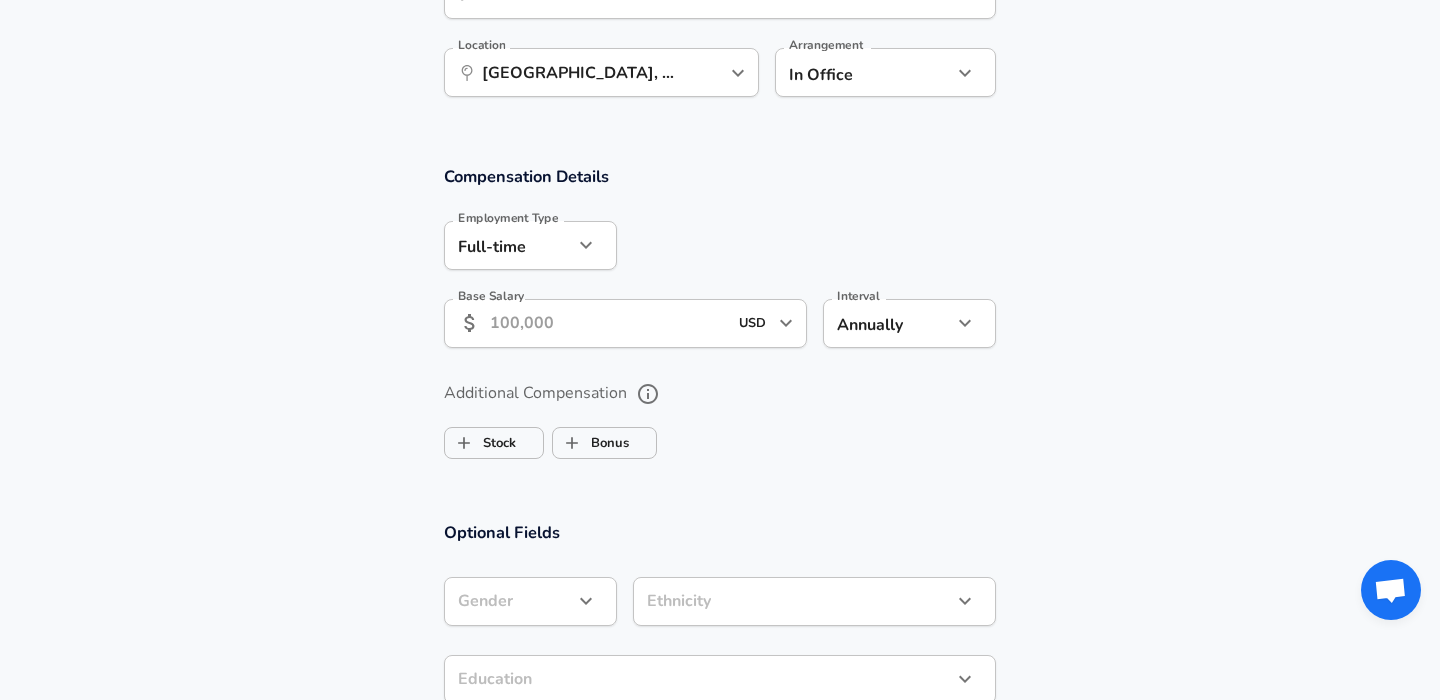 click on "Base Salary" at bounding box center [608, 323] 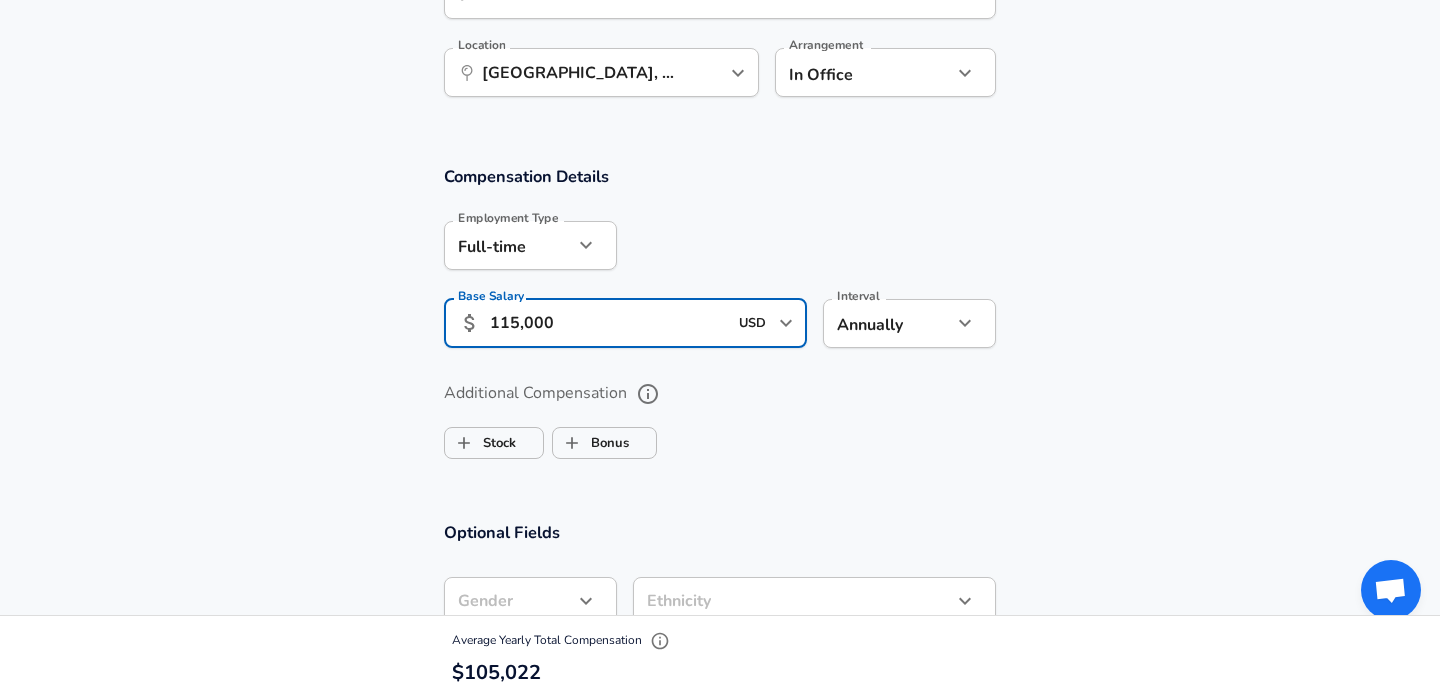 type on "115,000" 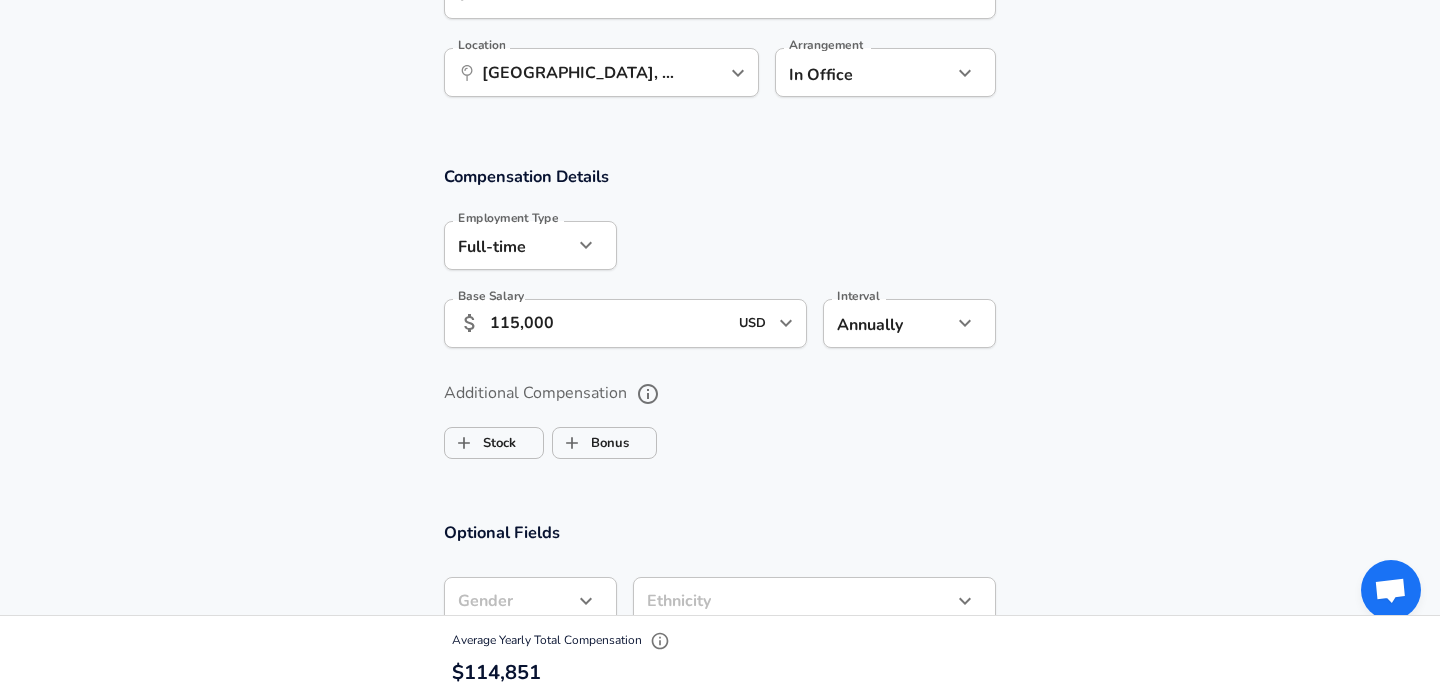 click on "Additional Compensation" at bounding box center [720, 394] 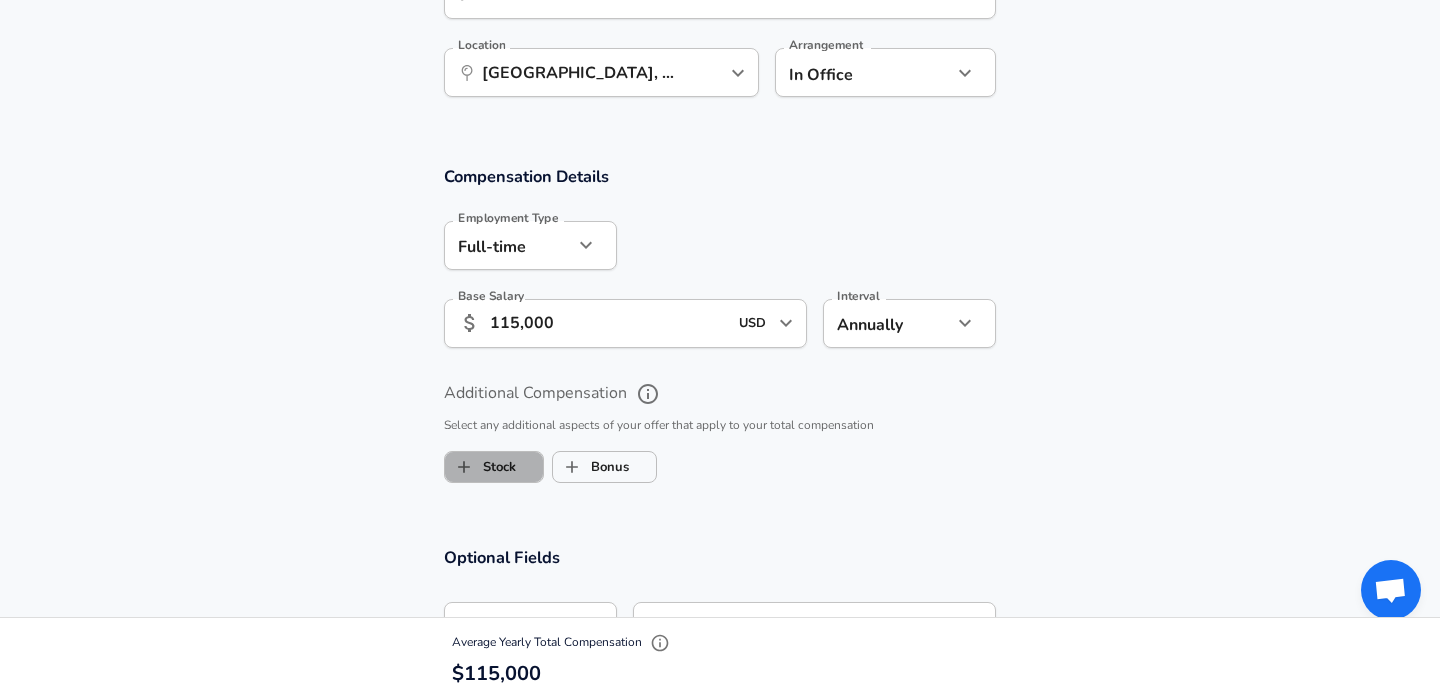 click on "Stock" at bounding box center (494, 467) 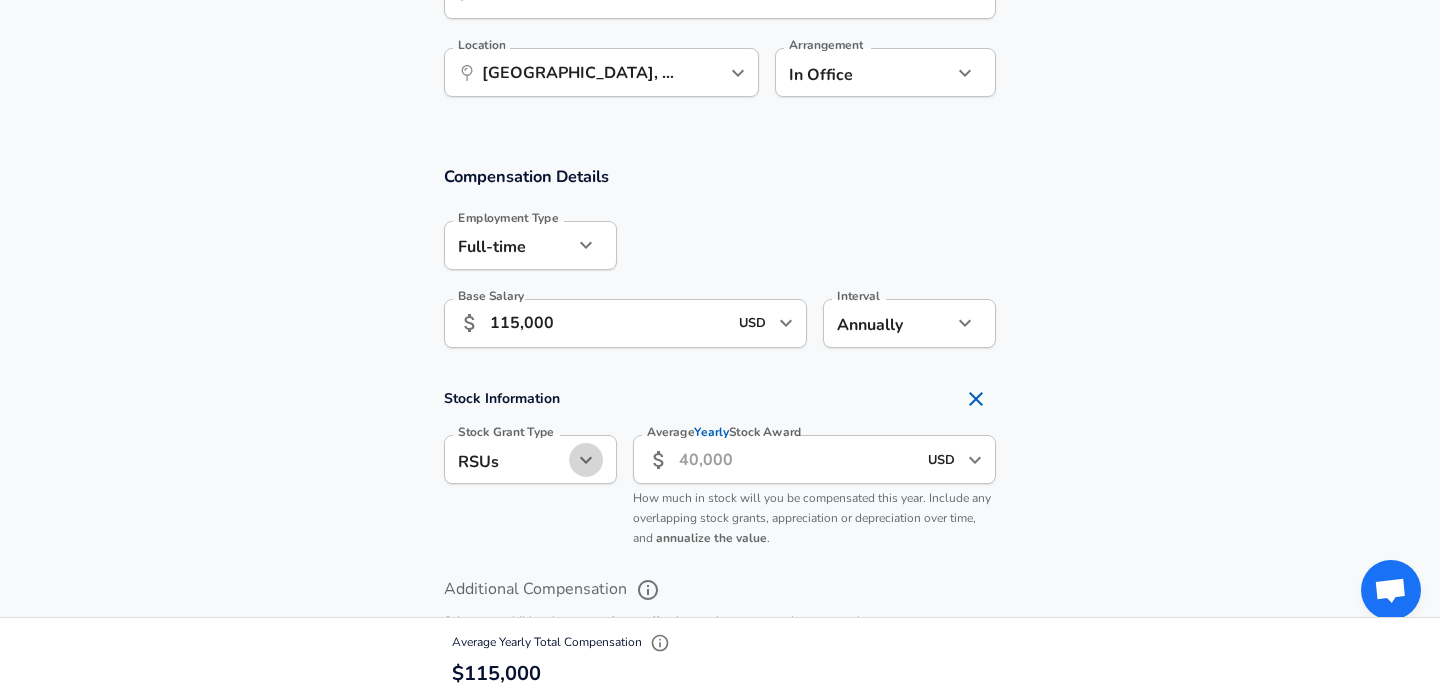 click 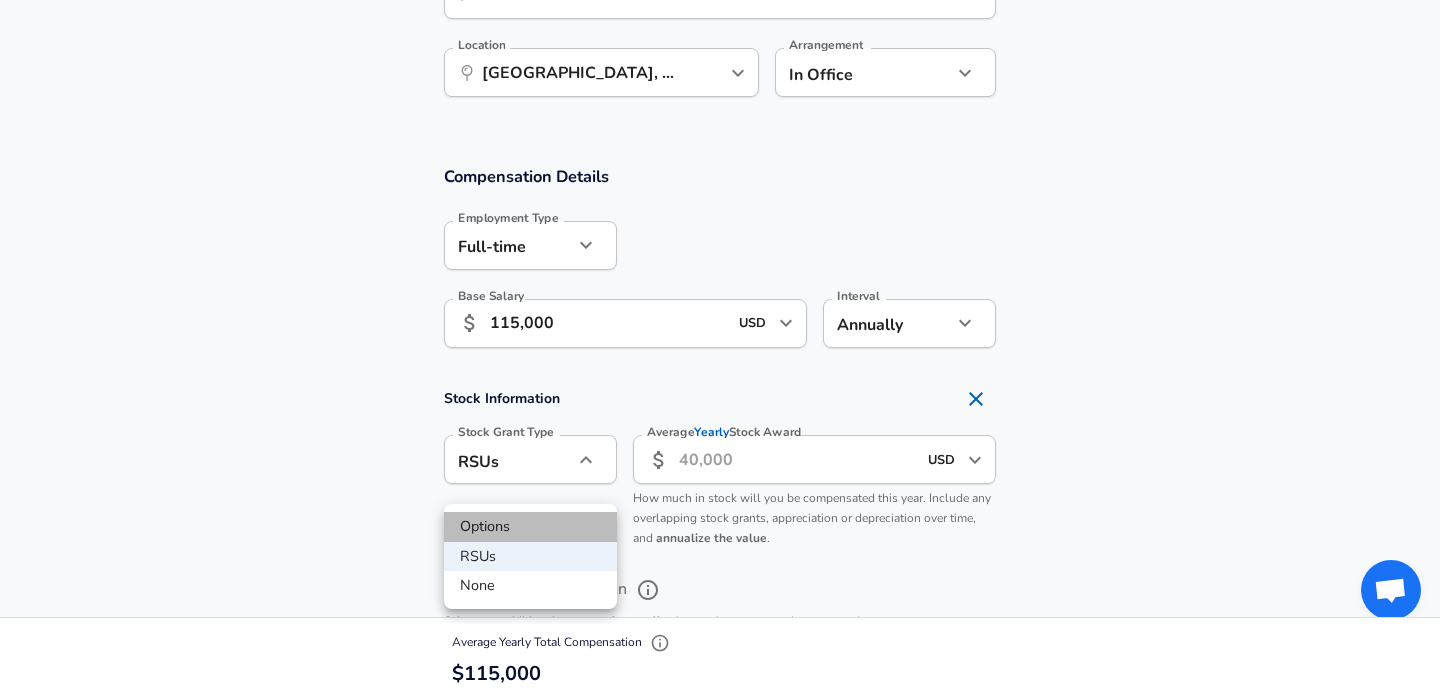 click on "Options" at bounding box center (530, 527) 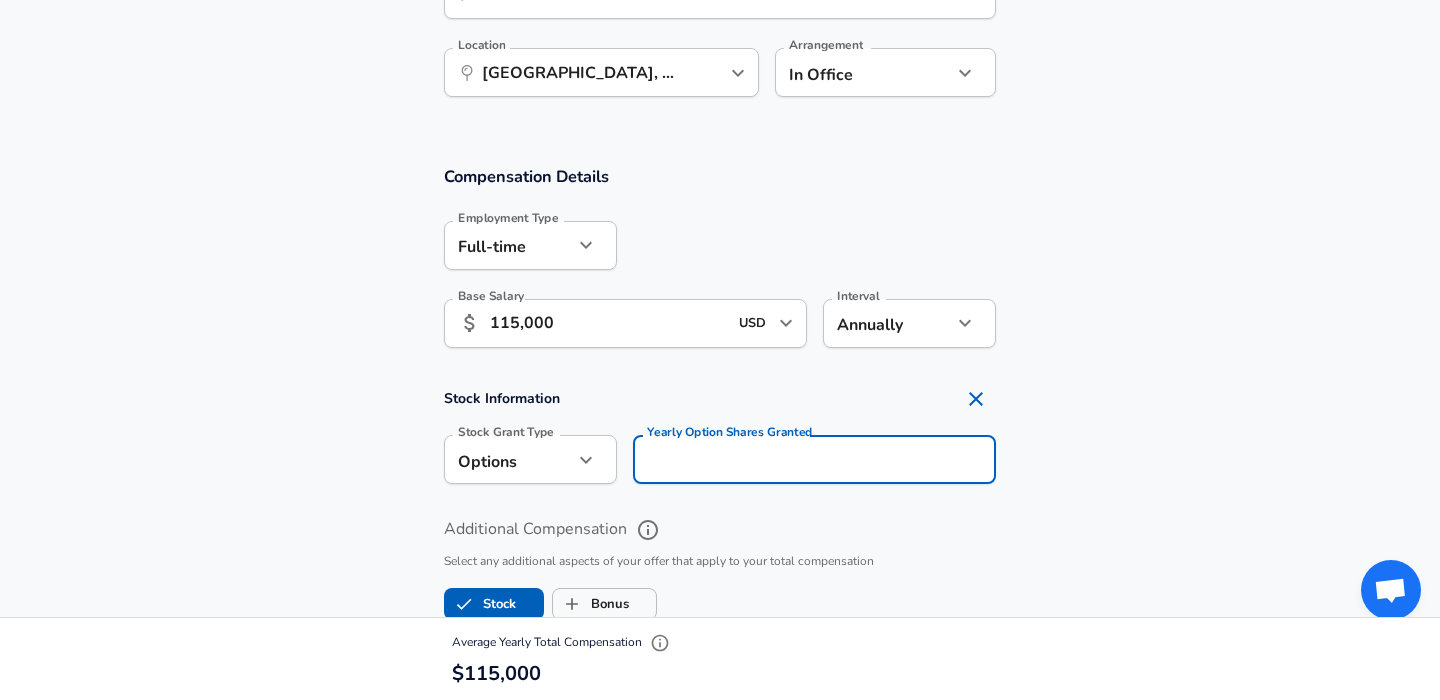 click on "Yearly Option Shares Granted Yearly Option Shares Granted" at bounding box center (814, 462) 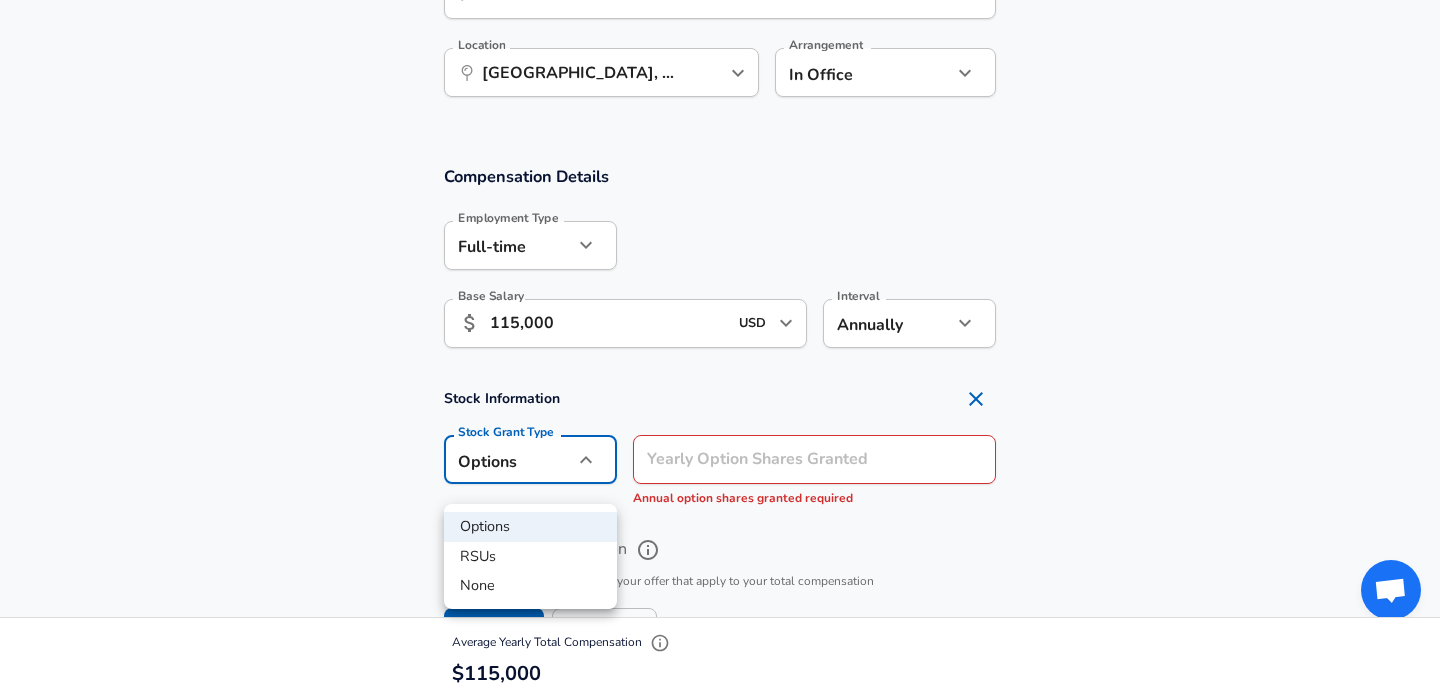 click on "RSUs" at bounding box center (530, 557) 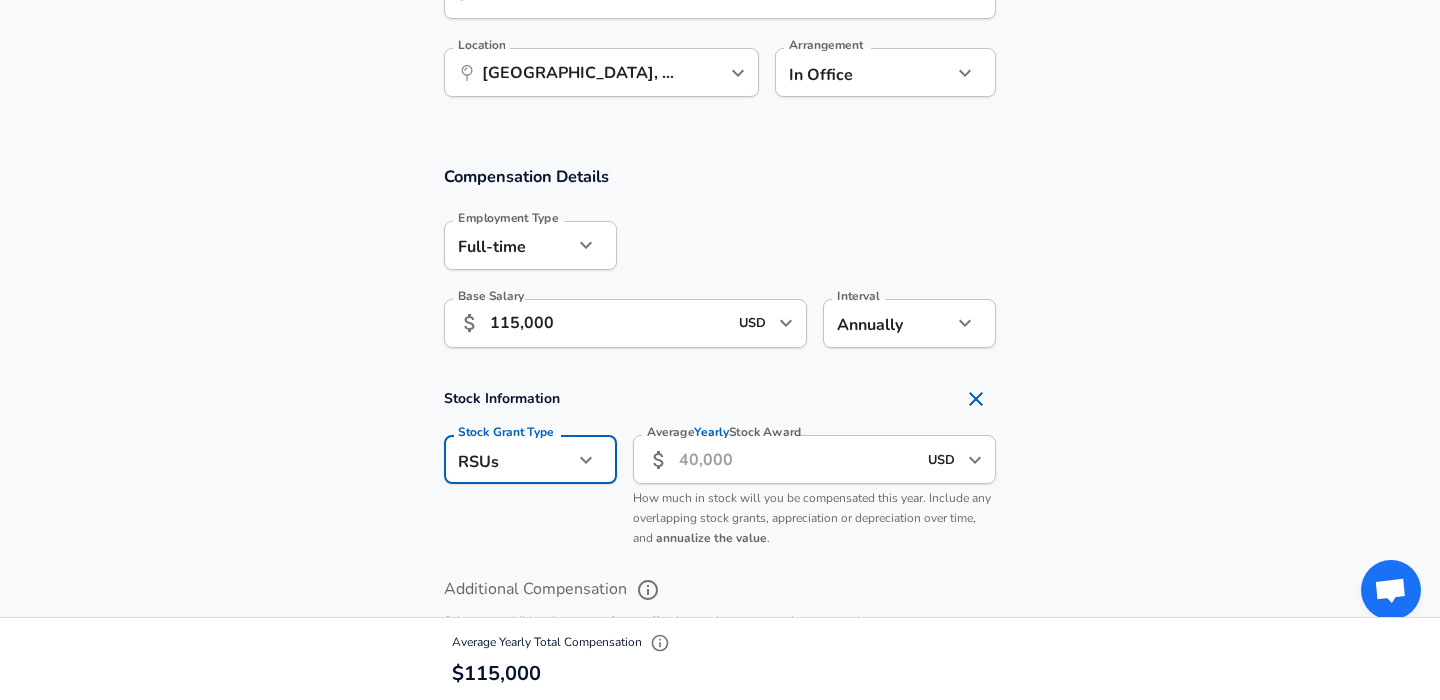 click on "Average  Yearly  Stock Award" at bounding box center (797, 459) 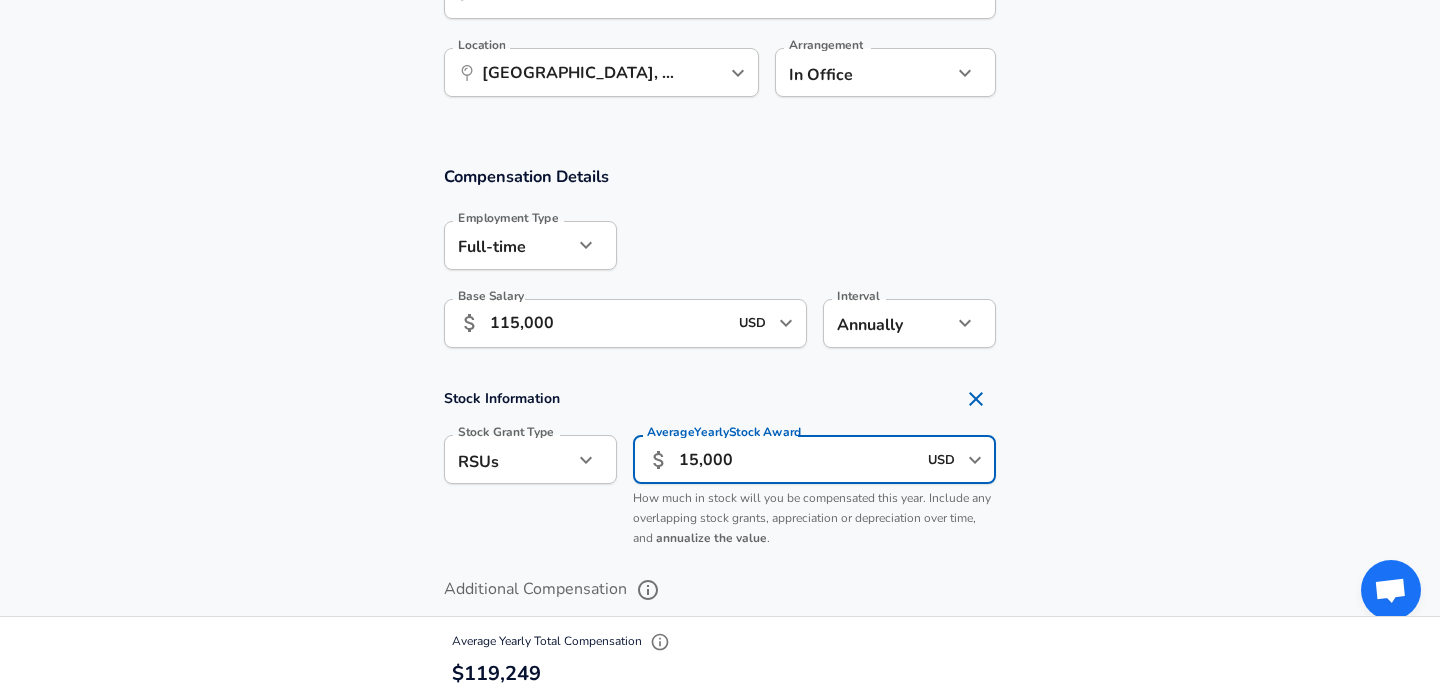 type on "15,000" 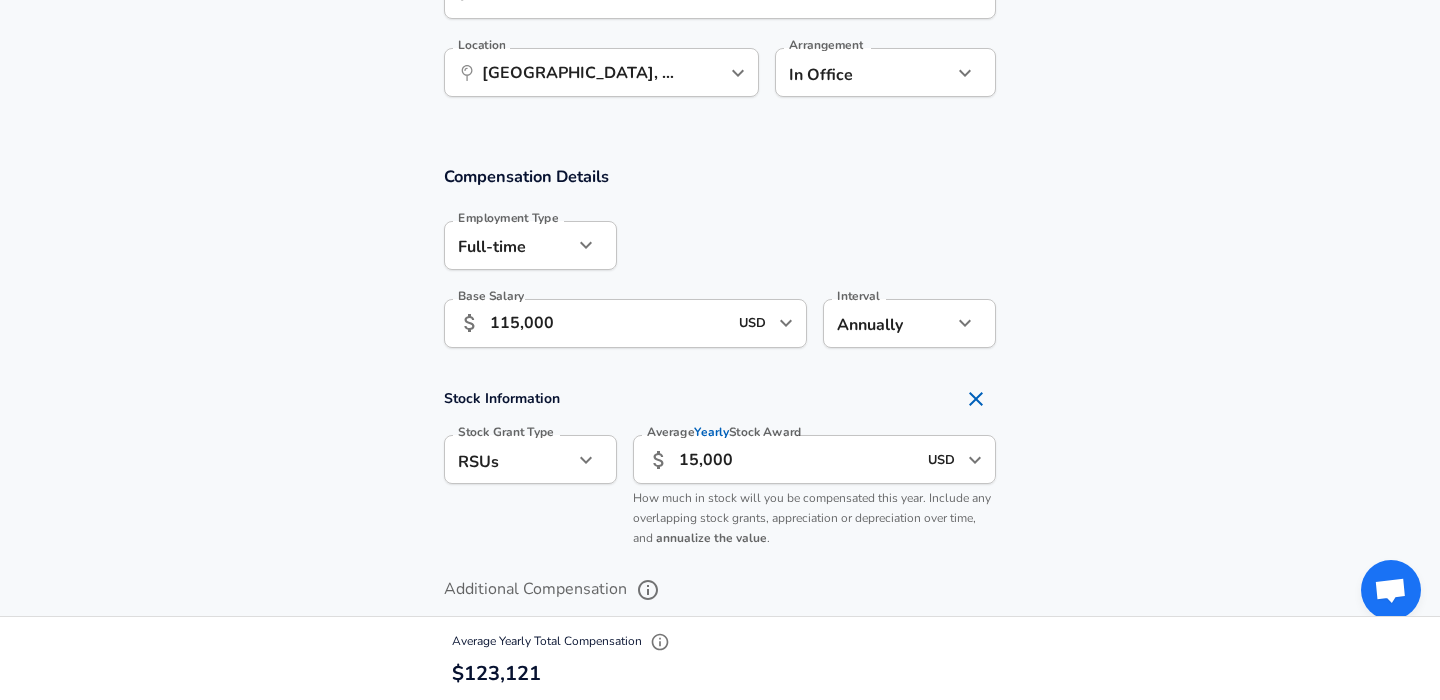 click on "Stock Information  Stock Grant Type RSUs stock Stock Grant Type Average  Yearly  Stock Award ​ 15,000 USD ​ Average  Yearly  Stock Award   How much in stock will you be compensated this year. Include any overlapping stock grants, appreciation or depreciation over time, and   annualize the value ." at bounding box center (720, 468) 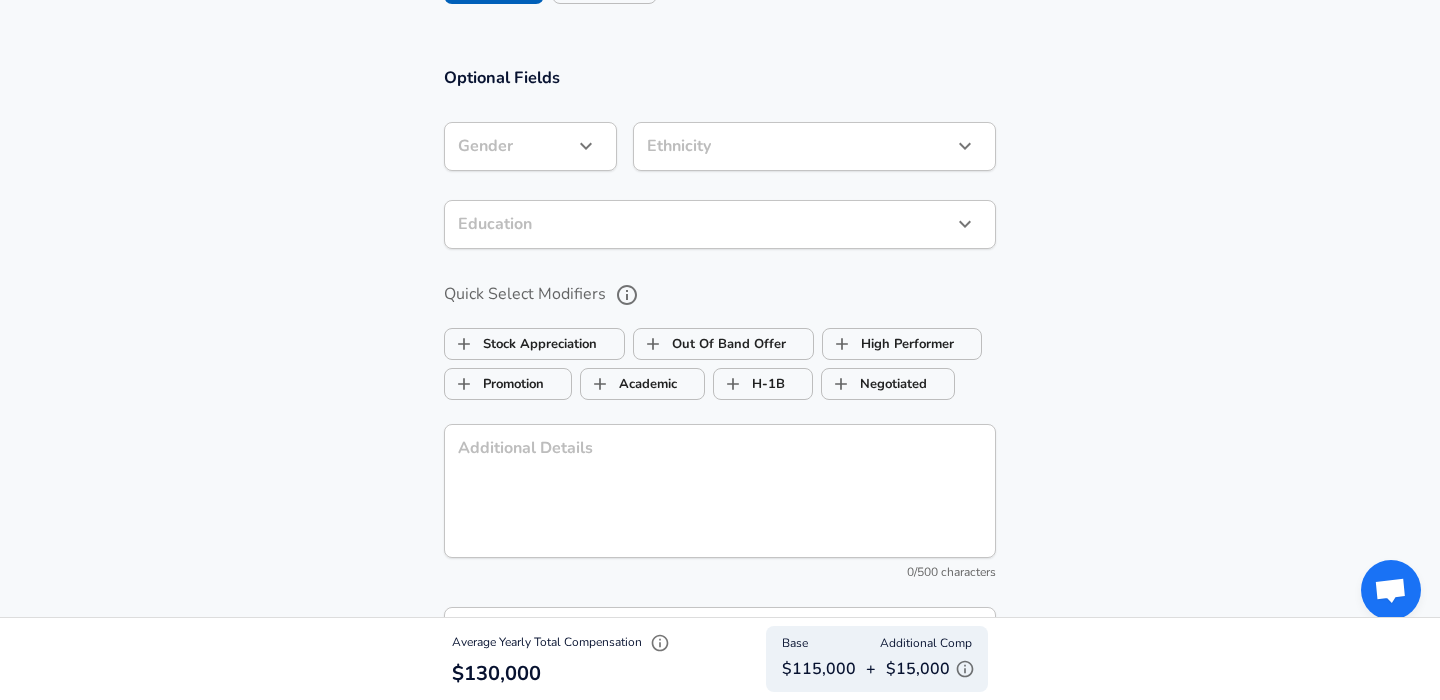 scroll, scrollTop: 1880, scrollLeft: 0, axis: vertical 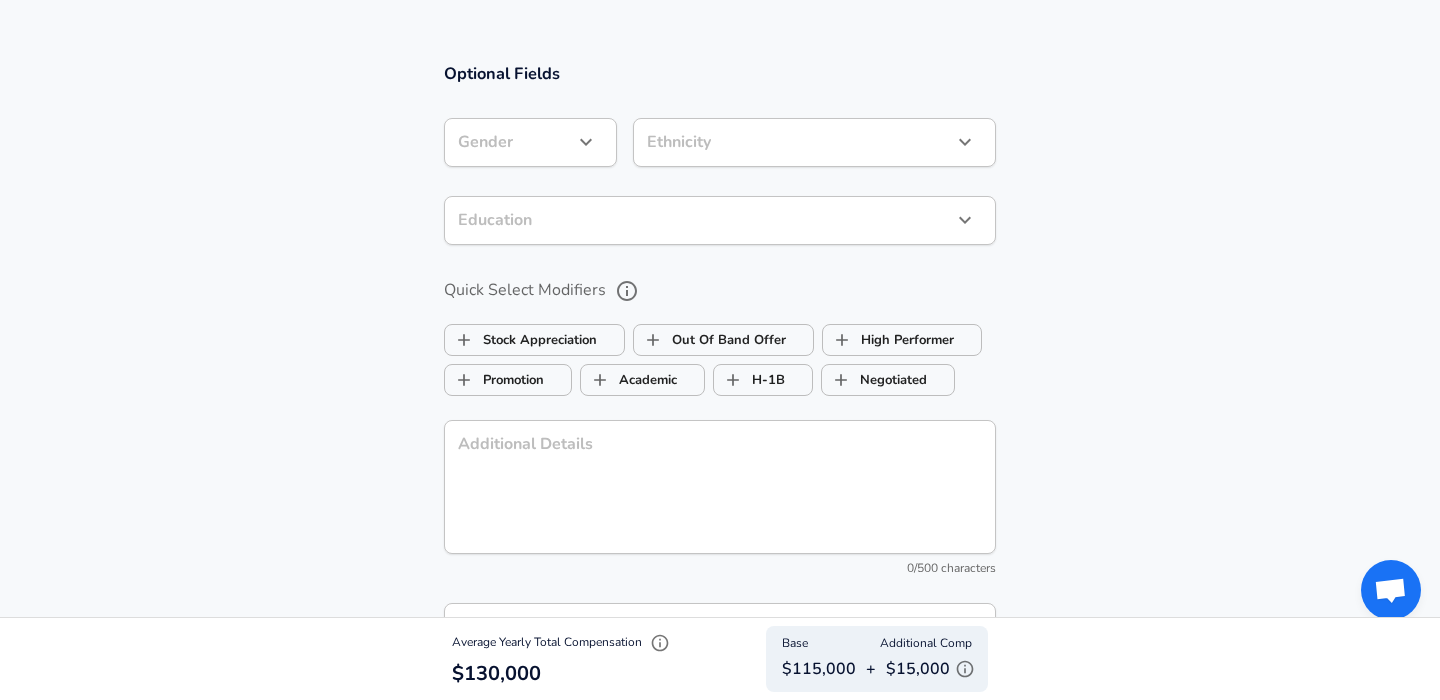click 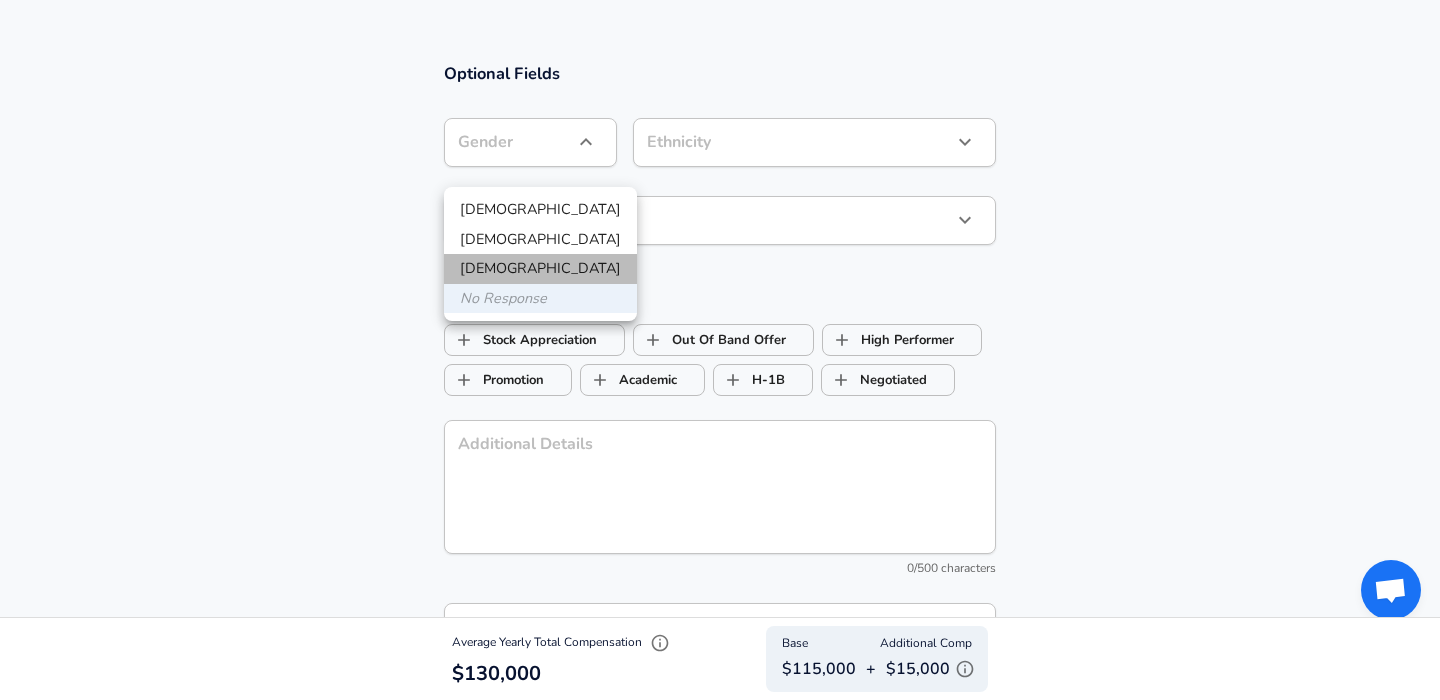click on "[DEMOGRAPHIC_DATA]" at bounding box center (540, 269) 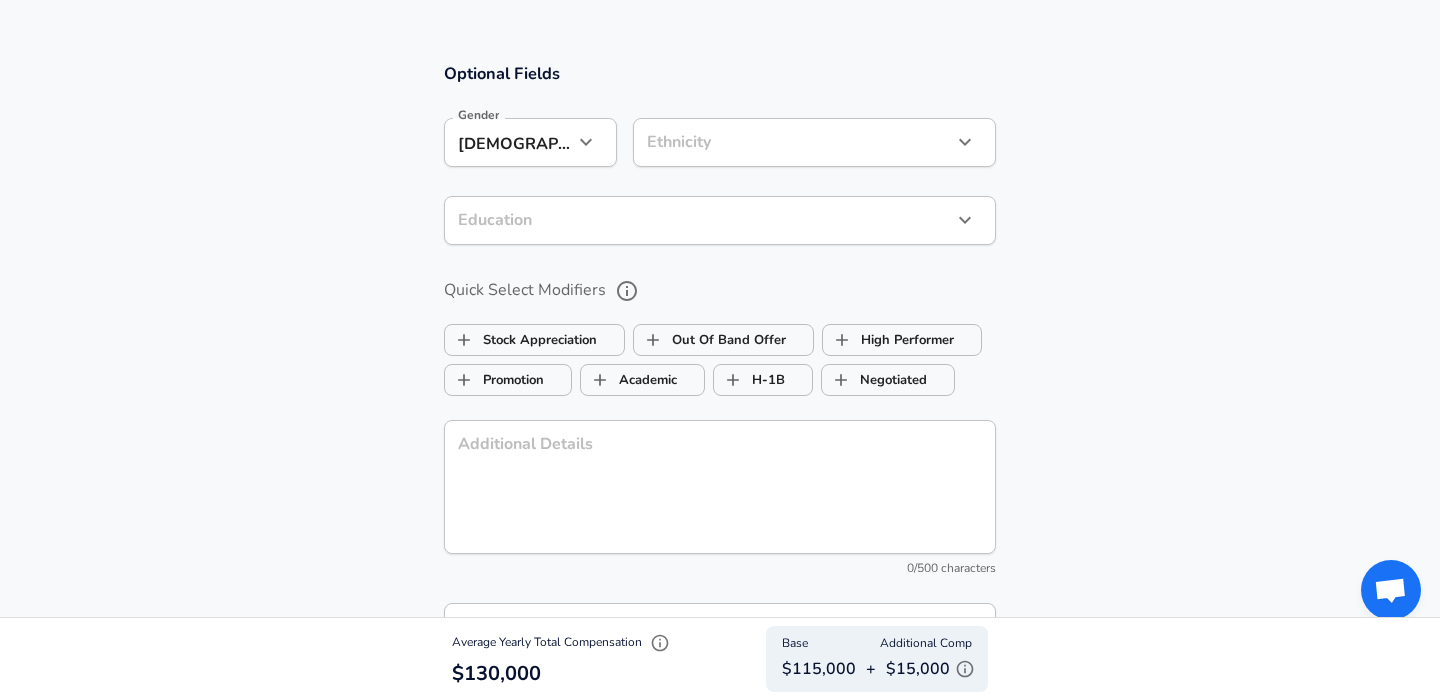 click on "We value your privacy We use cookies to enhance your browsing experience, serve personalized ads or content, and analyze our traffic. By clicking "Accept All", you consent to our use of cookies. Customize    Accept All   Customize Consent Preferences   We use cookies to help you navigate efficiently and perform certain functions. You will find detailed information about all cookies under each consent category below. The cookies that are categorized as "Necessary" are stored on your browser as they are essential for enabling the basic functionalities of the site. ...  Show more Necessary Always Active Necessary cookies are required to enable the basic features of this site, such as providing secure log-in or adjusting your consent preferences. These cookies do not store any personally identifiable data. Cookie _GRECAPTCHA Duration 5 months 27 days Description Google Recaptcha service sets this cookie to identify bots to protect the website against malicious spam attacks. Cookie __stripe_mid Duration 1 year MR" at bounding box center [720, -1530] 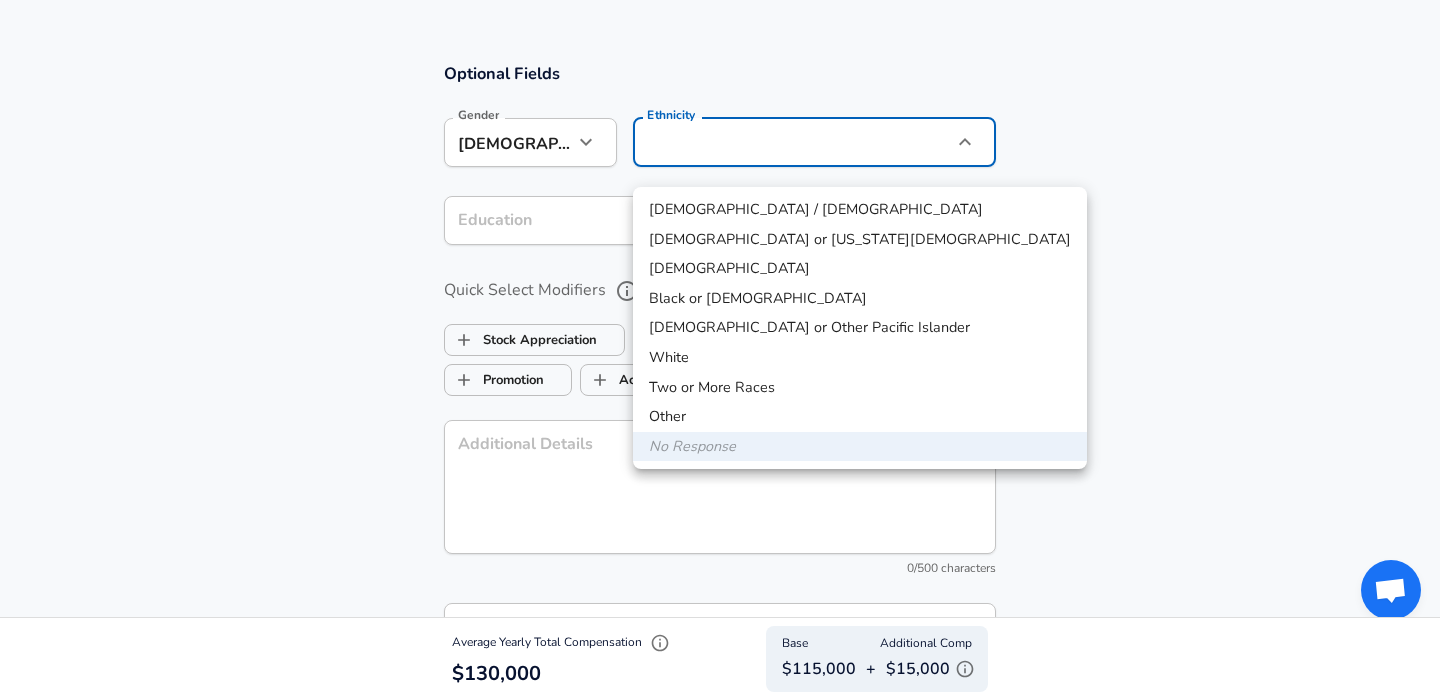click on "[DEMOGRAPHIC_DATA] / [DEMOGRAPHIC_DATA]" at bounding box center (860, 210) 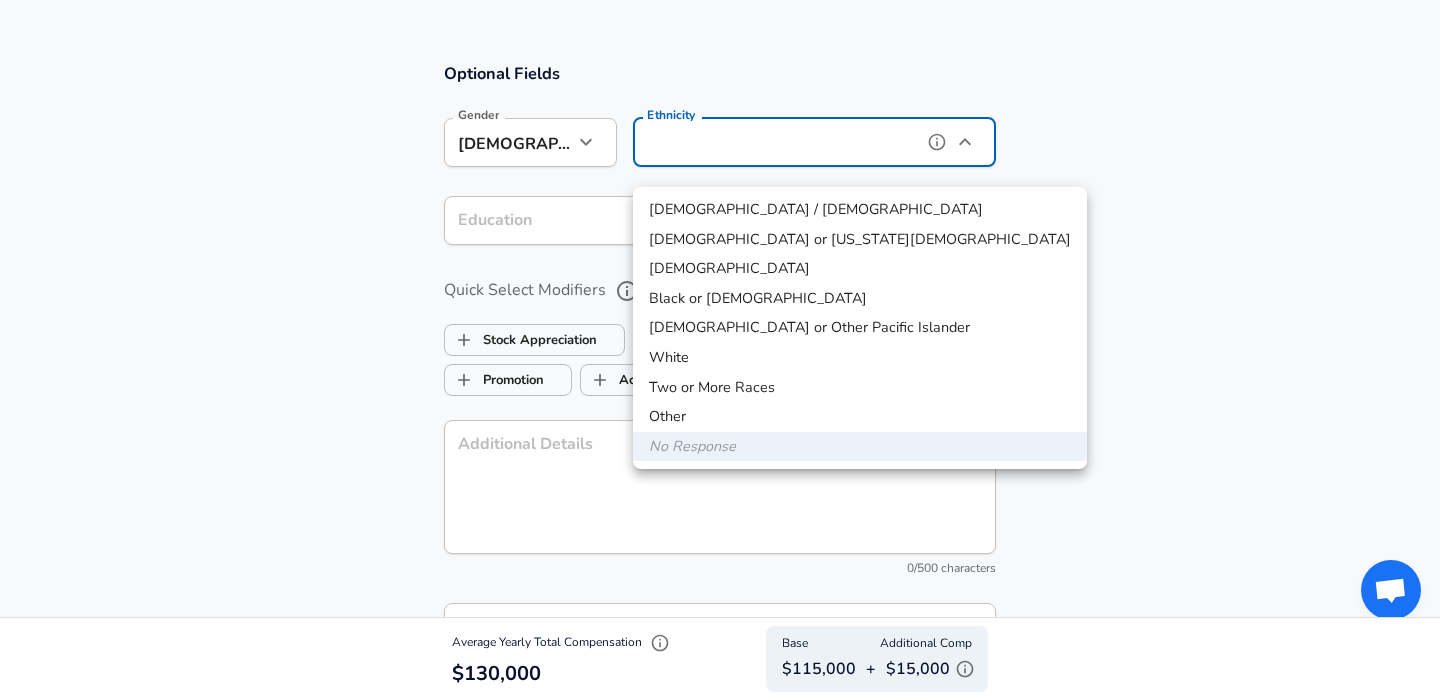 type on "[DEMOGRAPHIC_DATA] / [DEMOGRAPHIC_DATA]" 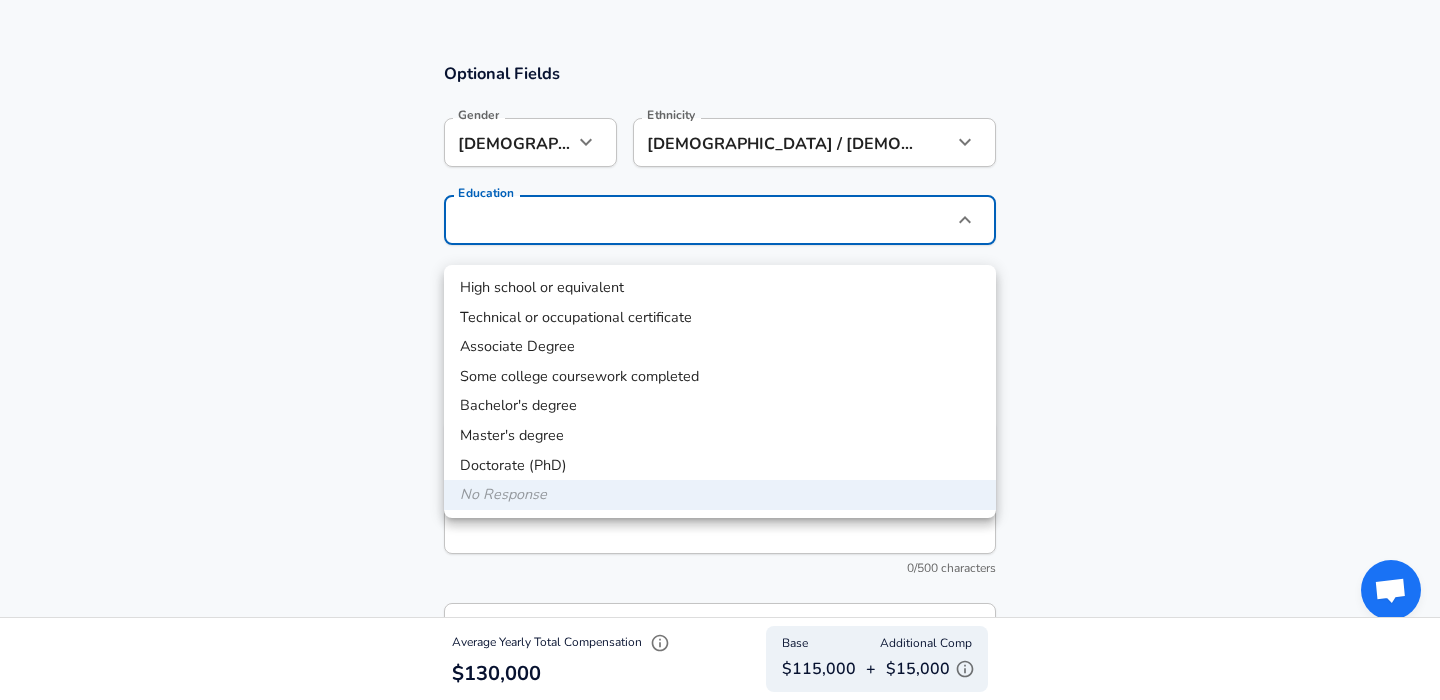click on "We value your privacy We use cookies to enhance your browsing experience, serve personalized ads or content, and analyze our traffic. By clicking "Accept All", you consent to our use of cookies. Customize    Accept All   Customize Consent Preferences   We use cookies to help you navigate efficiently and perform certain functions. You will find detailed information about all cookies under each consent category below. The cookies that are categorized as "Necessary" are stored on your browser as they are essential for enabling the basic functionalities of the site. ...  Show more Necessary Always Active Necessary cookies are required to enable the basic features of this site, such as providing secure log-in or adjusting your consent preferences. These cookies do not store any personally identifiable data. Cookie _GRECAPTCHA Duration 5 months 27 days Description Google Recaptcha service sets this cookie to identify bots to protect the website against malicious spam attacks. Cookie __stripe_mid Duration 1 year MR" at bounding box center (720, -1530) 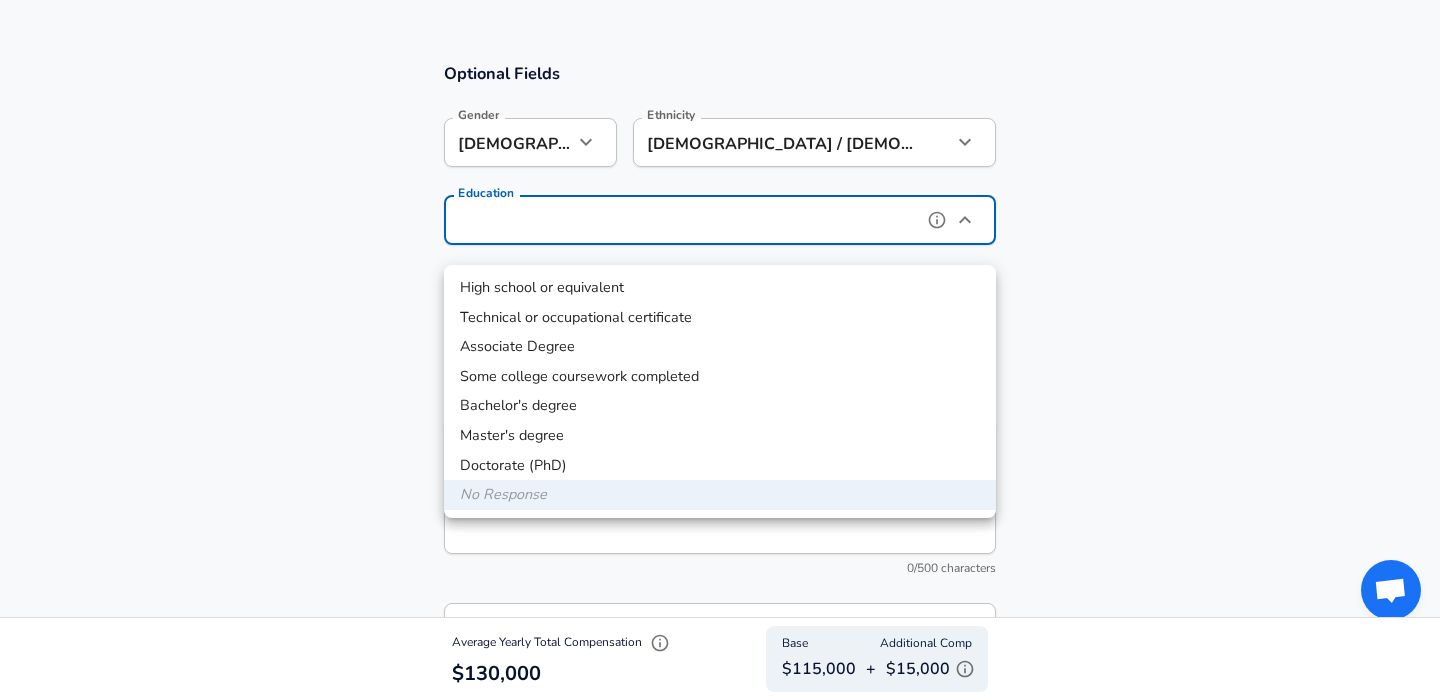 type on "Masters degree" 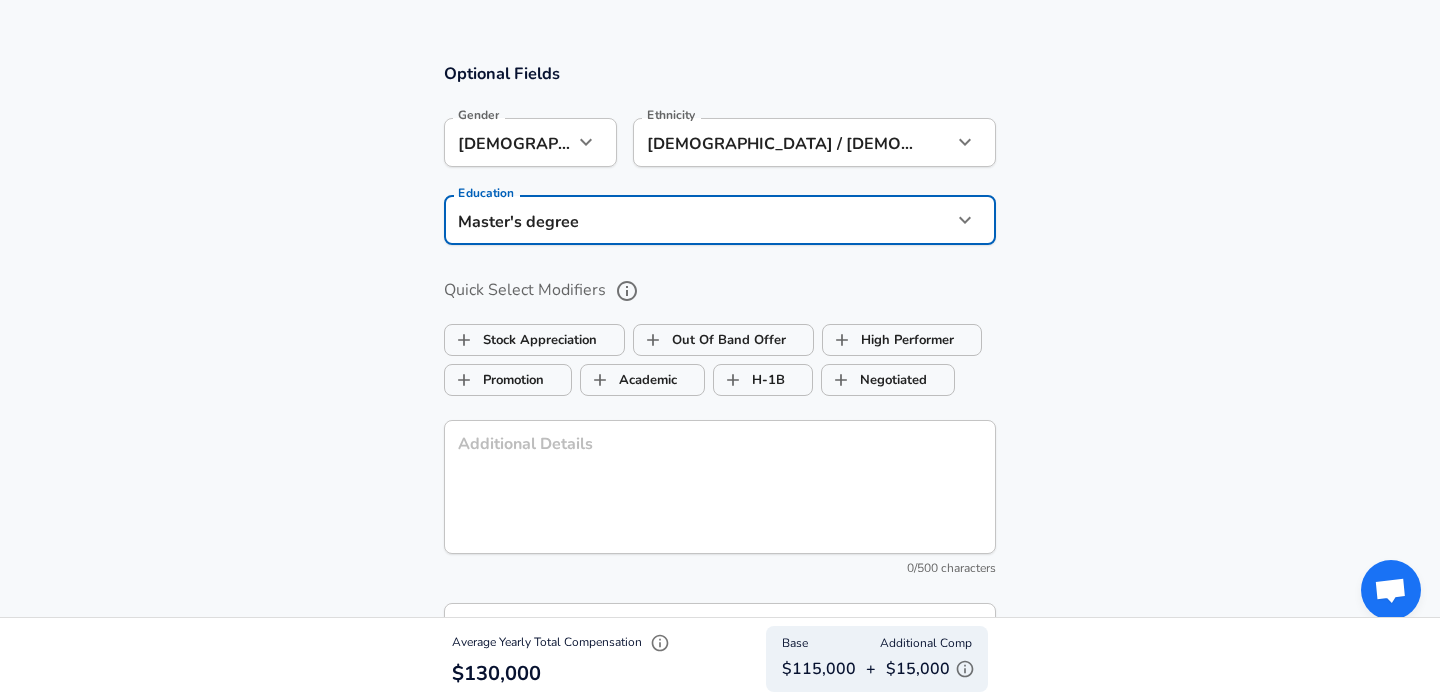 click on "Optional Fields Gender [DEMOGRAPHIC_DATA] [DEMOGRAPHIC_DATA] Gender Ethnicity [DEMOGRAPHIC_DATA] / [DEMOGRAPHIC_DATA] / [DEMOGRAPHIC_DATA] Ethnicity Education Master's degree Masters degree Education Quick Select Modifiers   Stock Appreciation Out Of Band Offer High Performer Promotion Academic H-1B Negotiated Additional Details x Additional Details 0 /500 characters Email Address Email Address   Providing an email allows for editing or removal of your submission. We may also reach out if we have any questions. Your email will not be published." at bounding box center (720, 383) 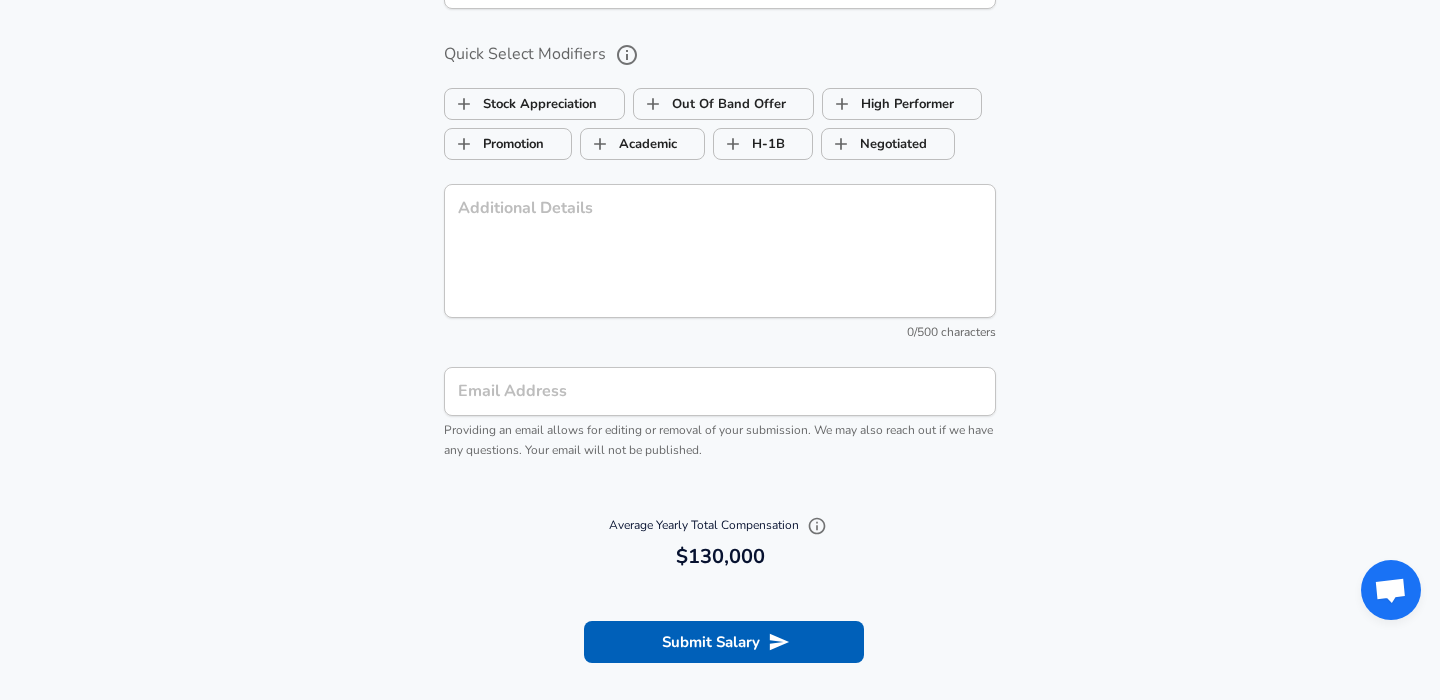 scroll, scrollTop: 2120, scrollLeft: 0, axis: vertical 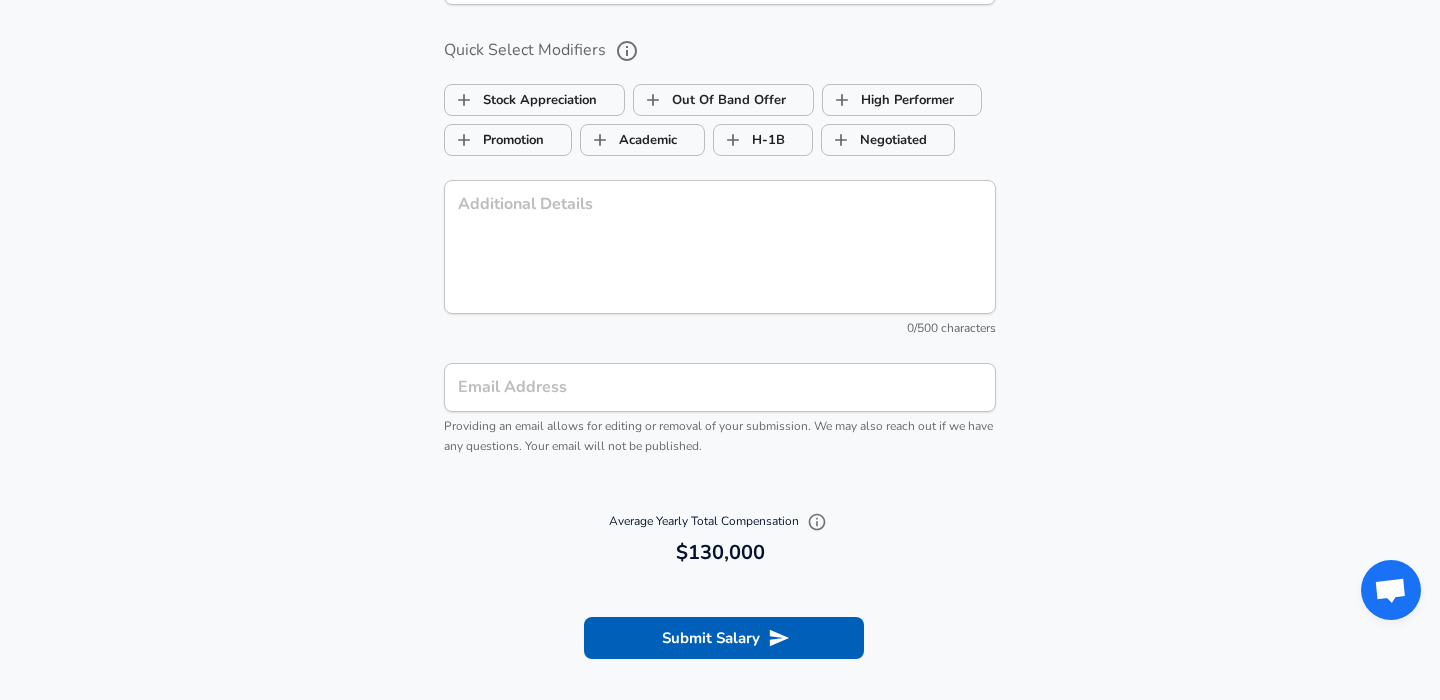 click on "Additional Details" at bounding box center (720, 246) 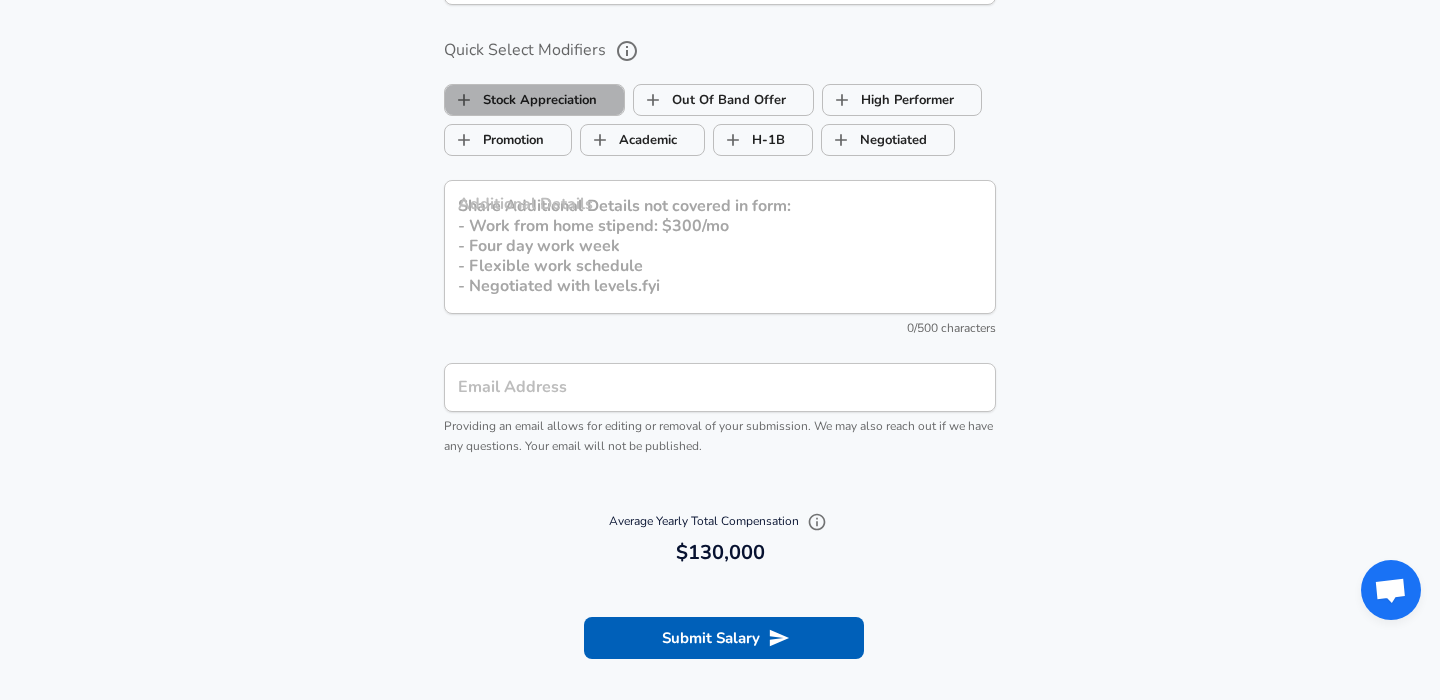 click on "Stock Appreciation" at bounding box center [521, 100] 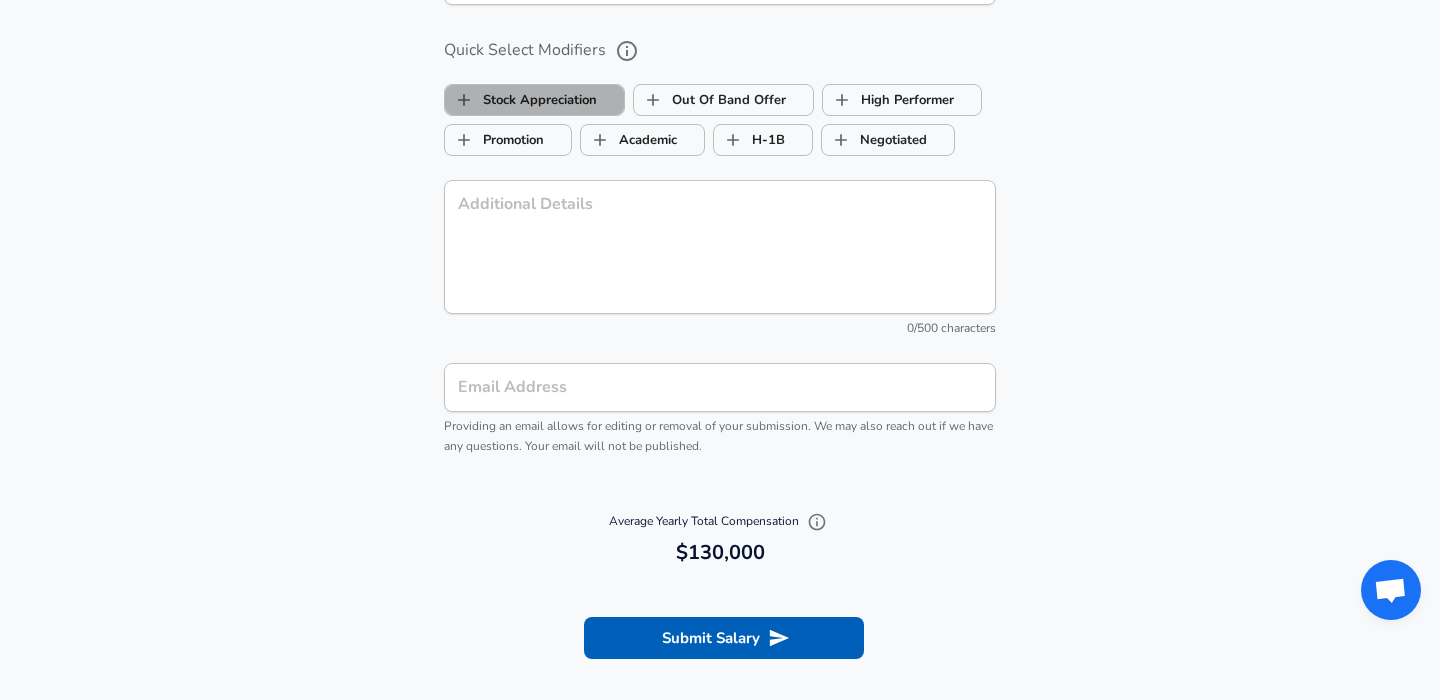 checkbox on "true" 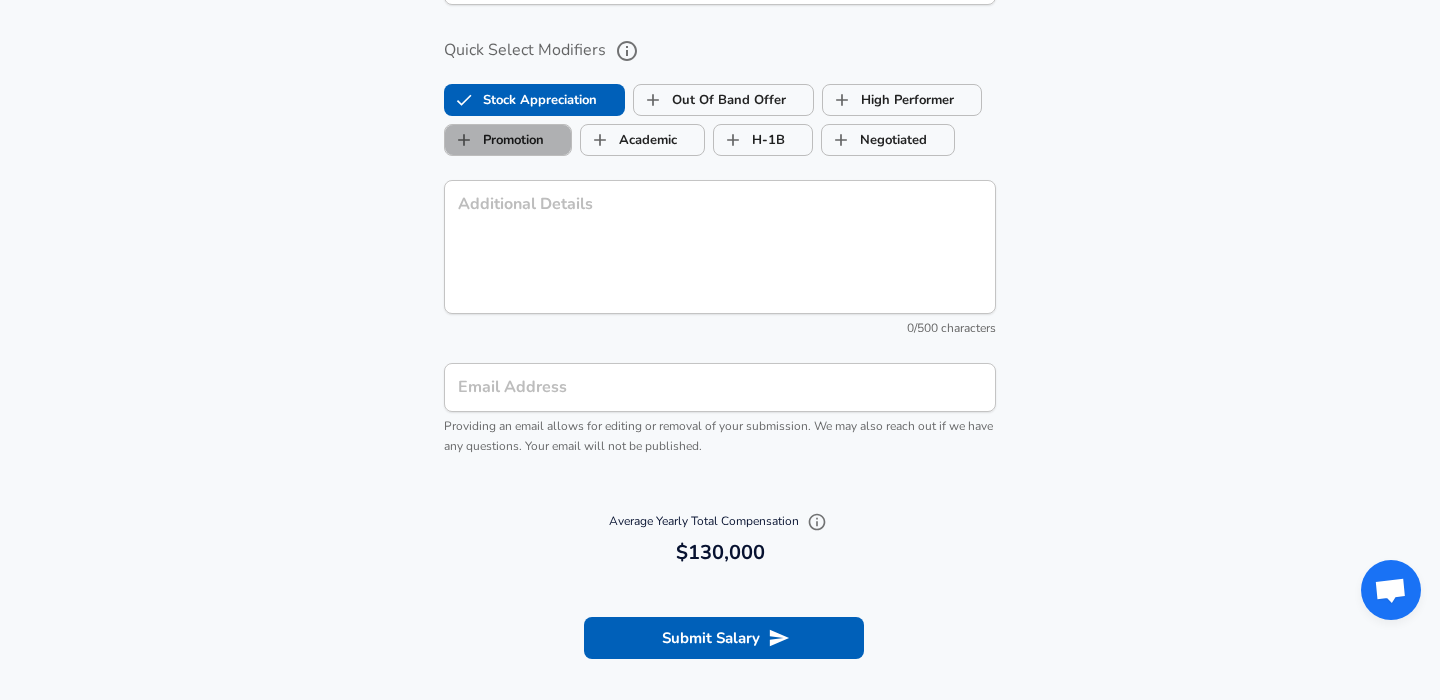 click on "Promotion" at bounding box center [494, 140] 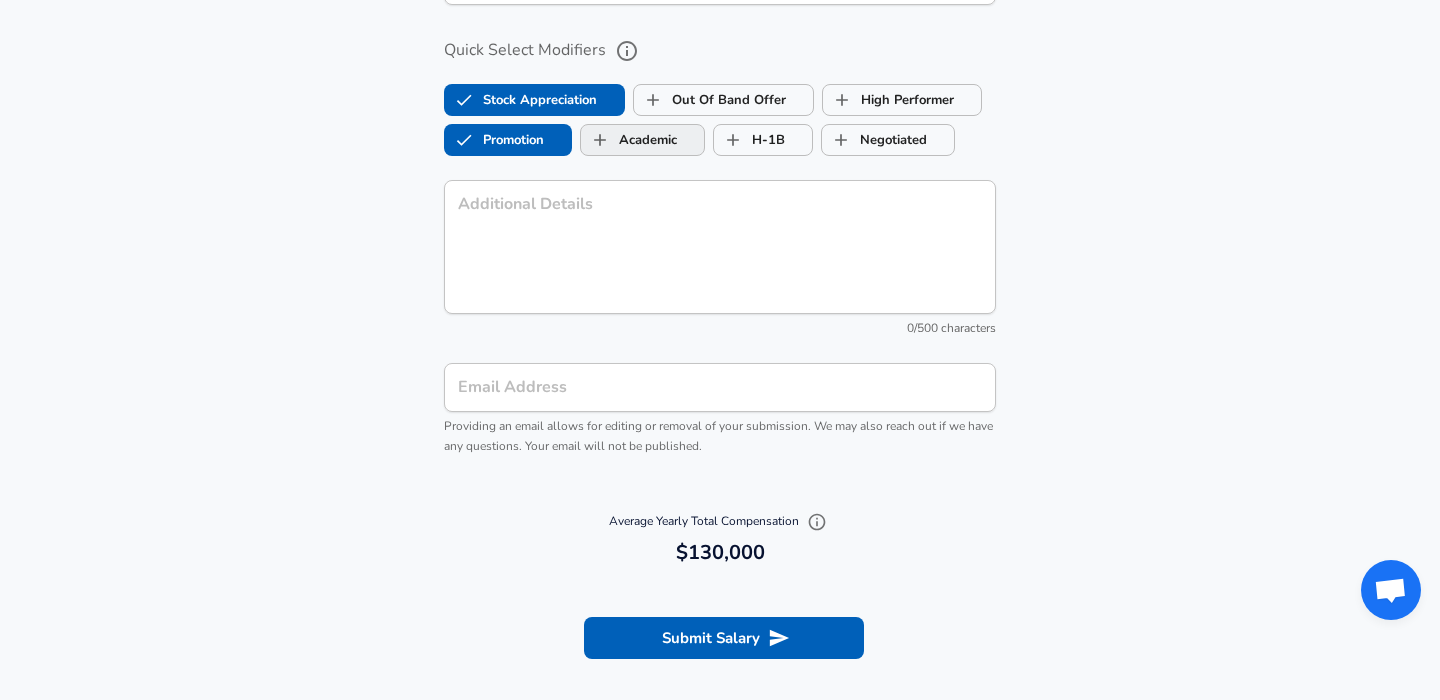 click on "Academic" at bounding box center [600, 140] 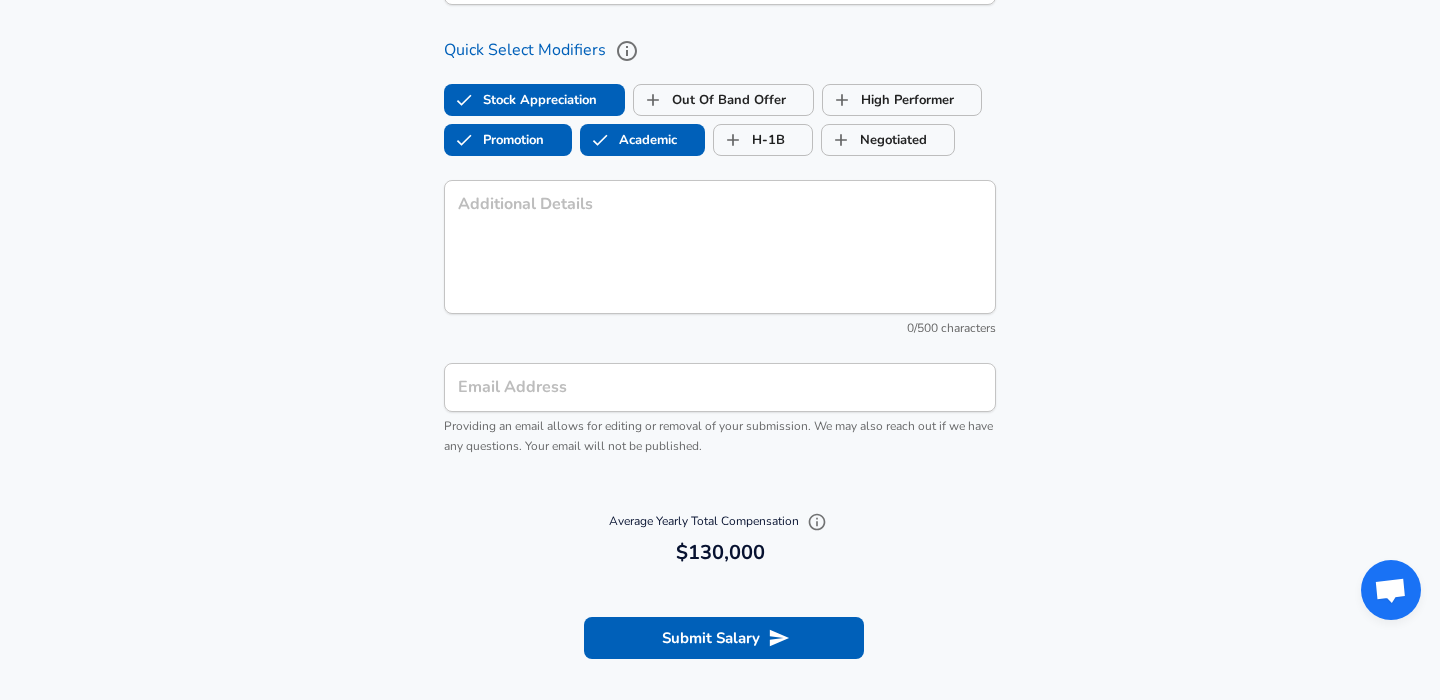 click on "Email Address" at bounding box center [720, 387] 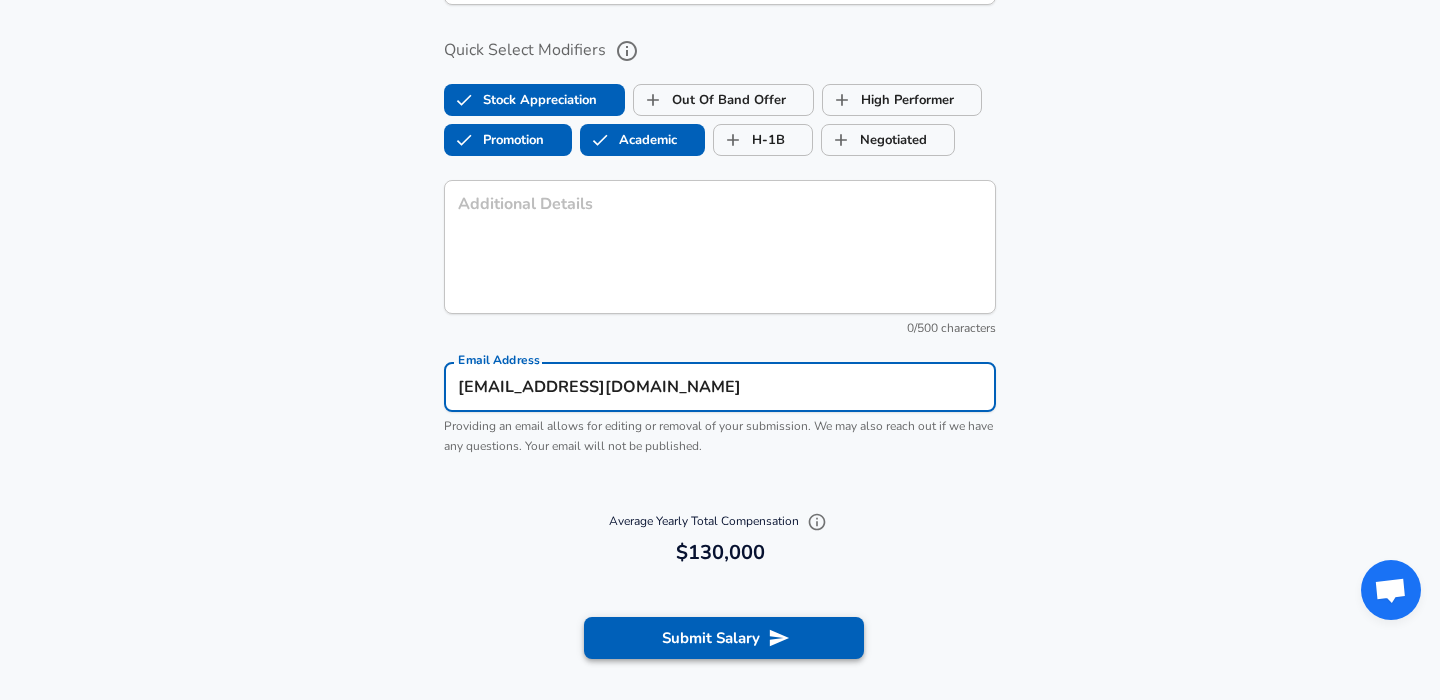 type on "[EMAIL_ADDRESS][DOMAIN_NAME]" 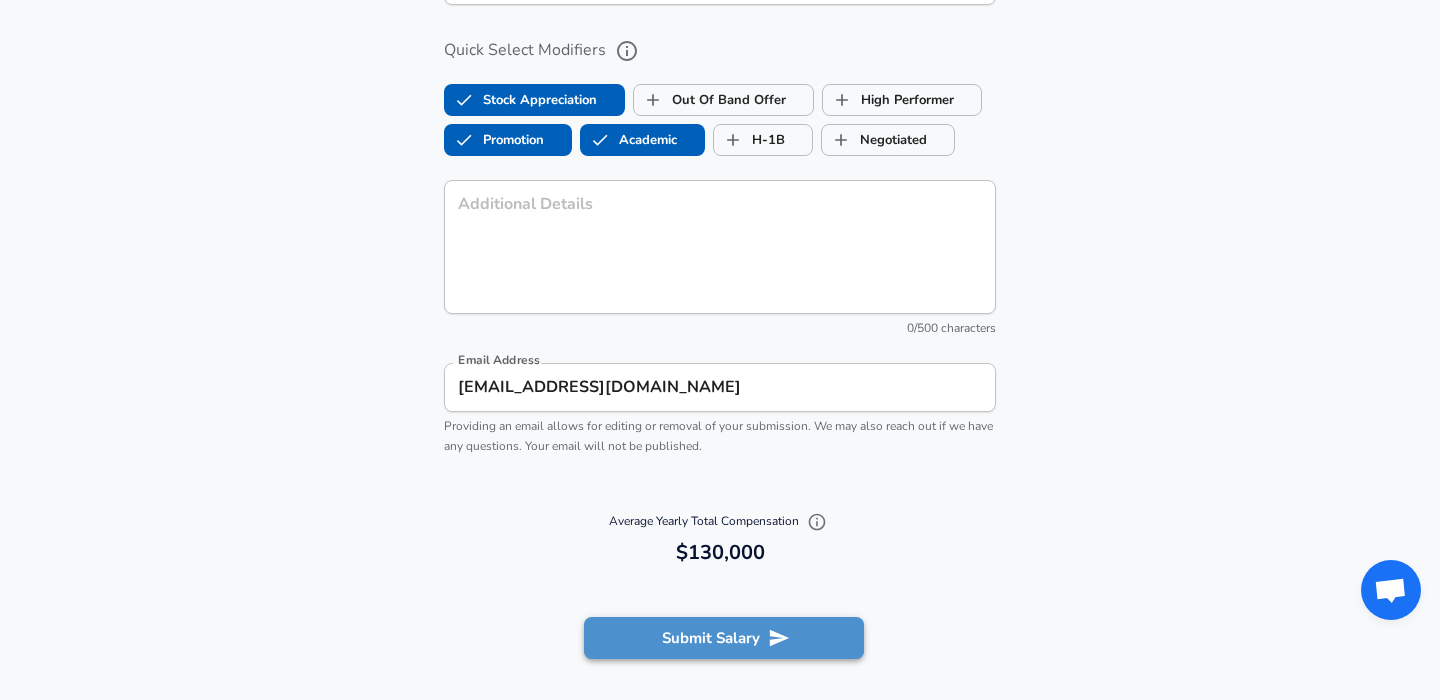 click on "Submit Salary" at bounding box center (724, 638) 